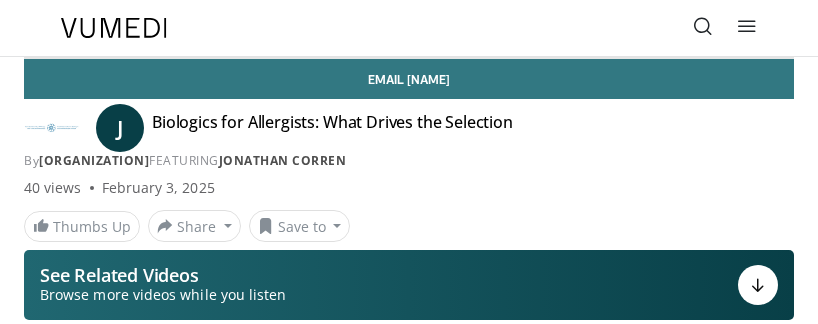 scroll, scrollTop: 0, scrollLeft: 0, axis: both 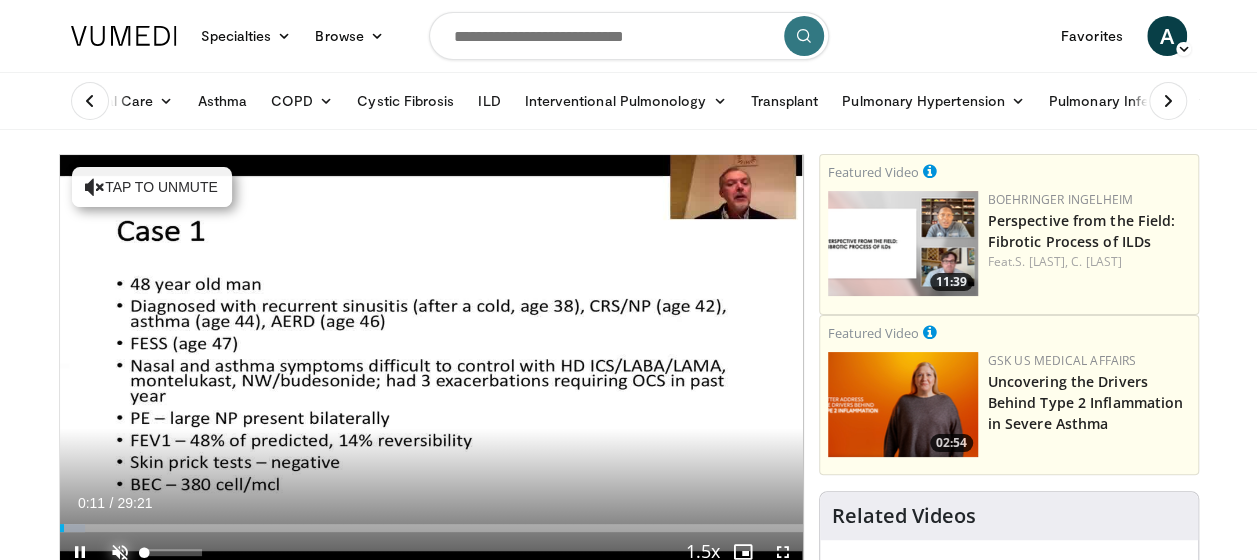 click at bounding box center [120, 552] 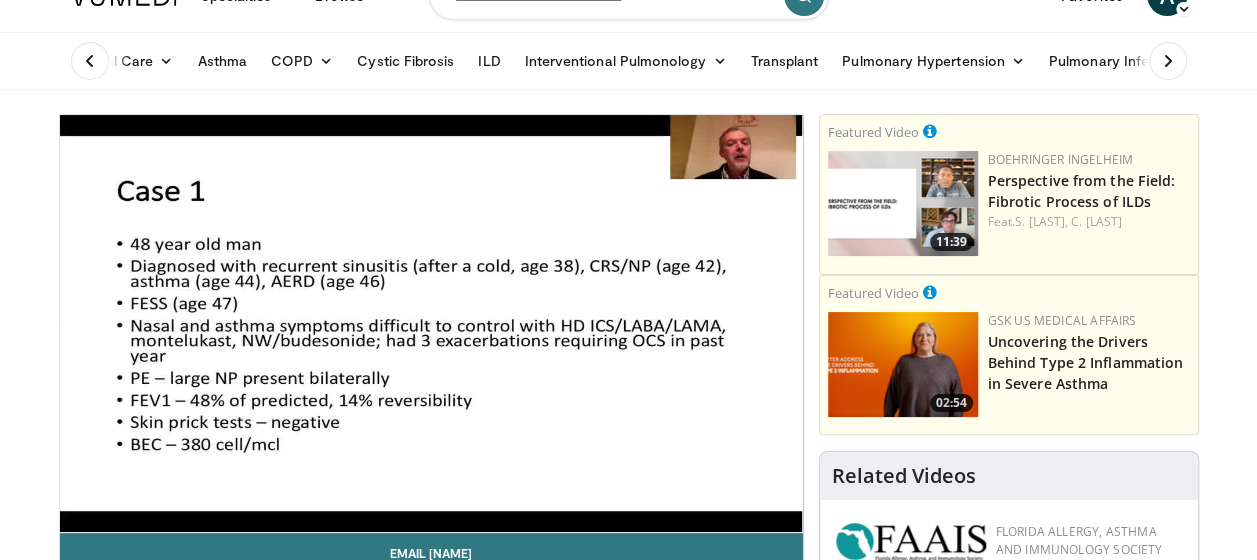 scroll, scrollTop: 80, scrollLeft: 0, axis: vertical 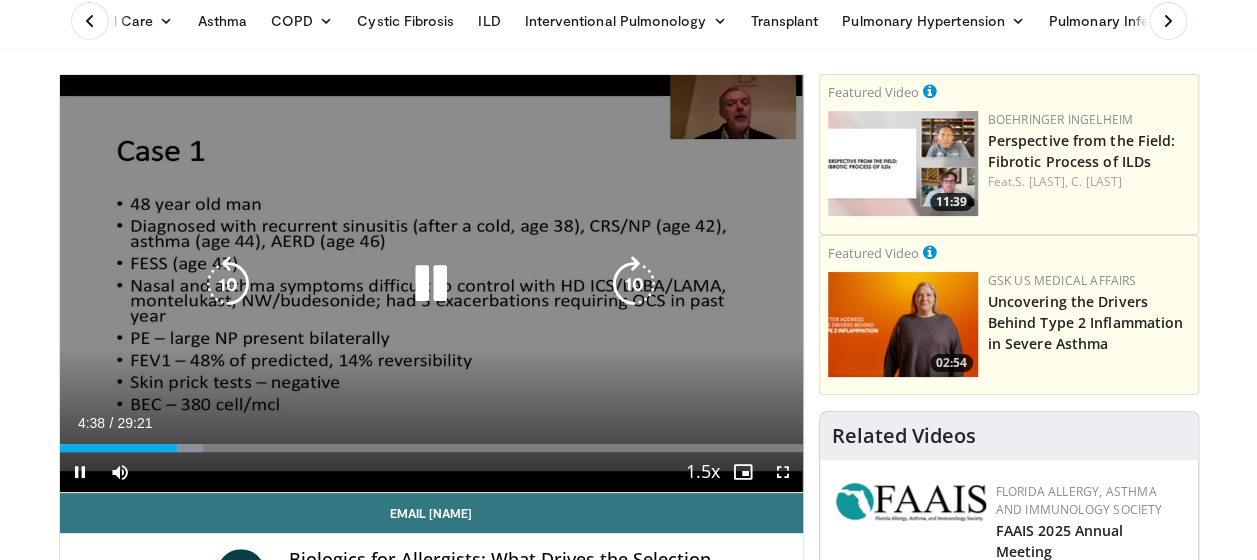 click at bounding box center (228, 284) 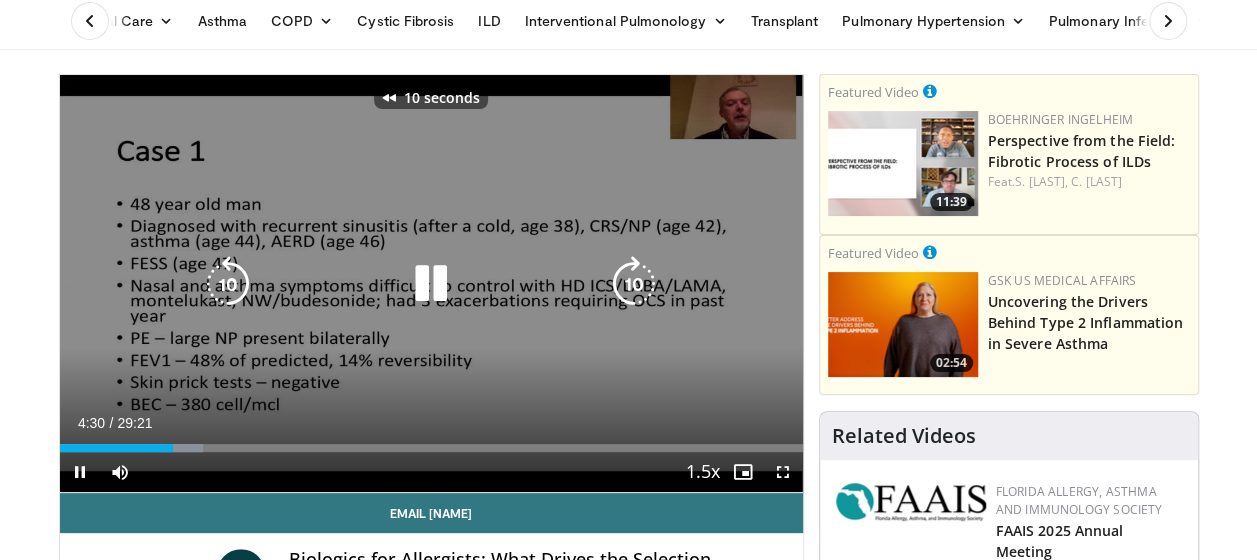 click at bounding box center [228, 284] 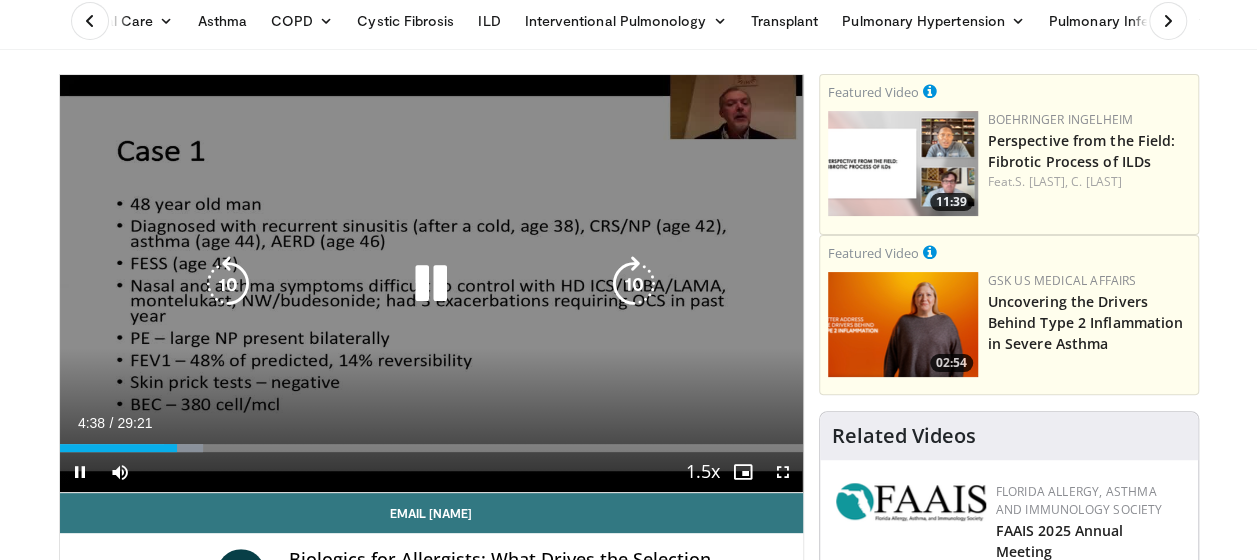click at bounding box center [431, 284] 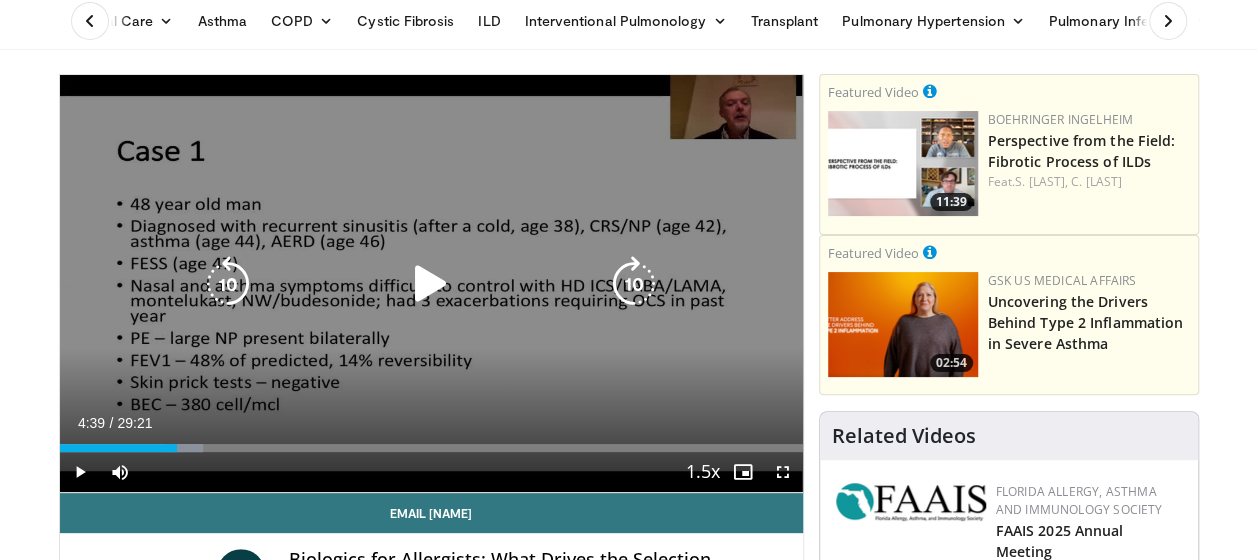 click at bounding box center (431, 284) 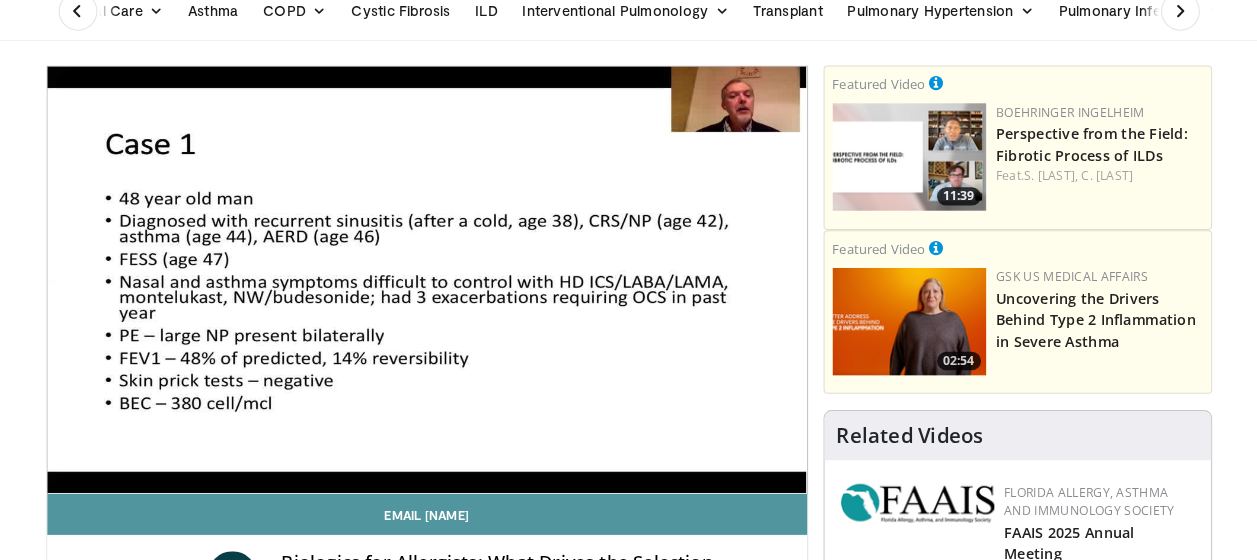 scroll, scrollTop: 77, scrollLeft: 0, axis: vertical 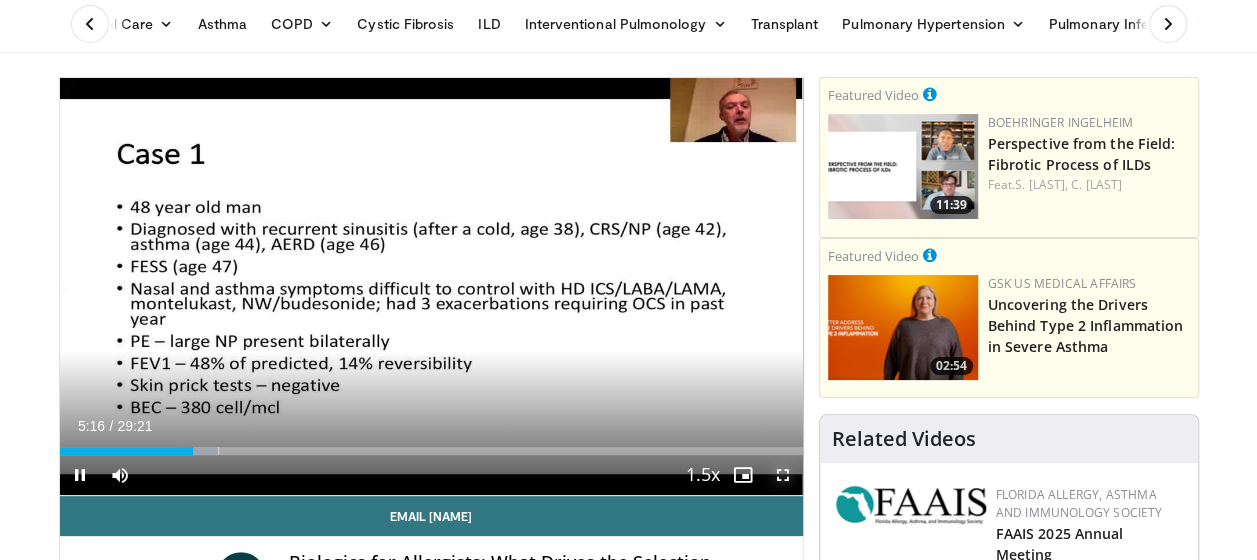click at bounding box center (783, 475) 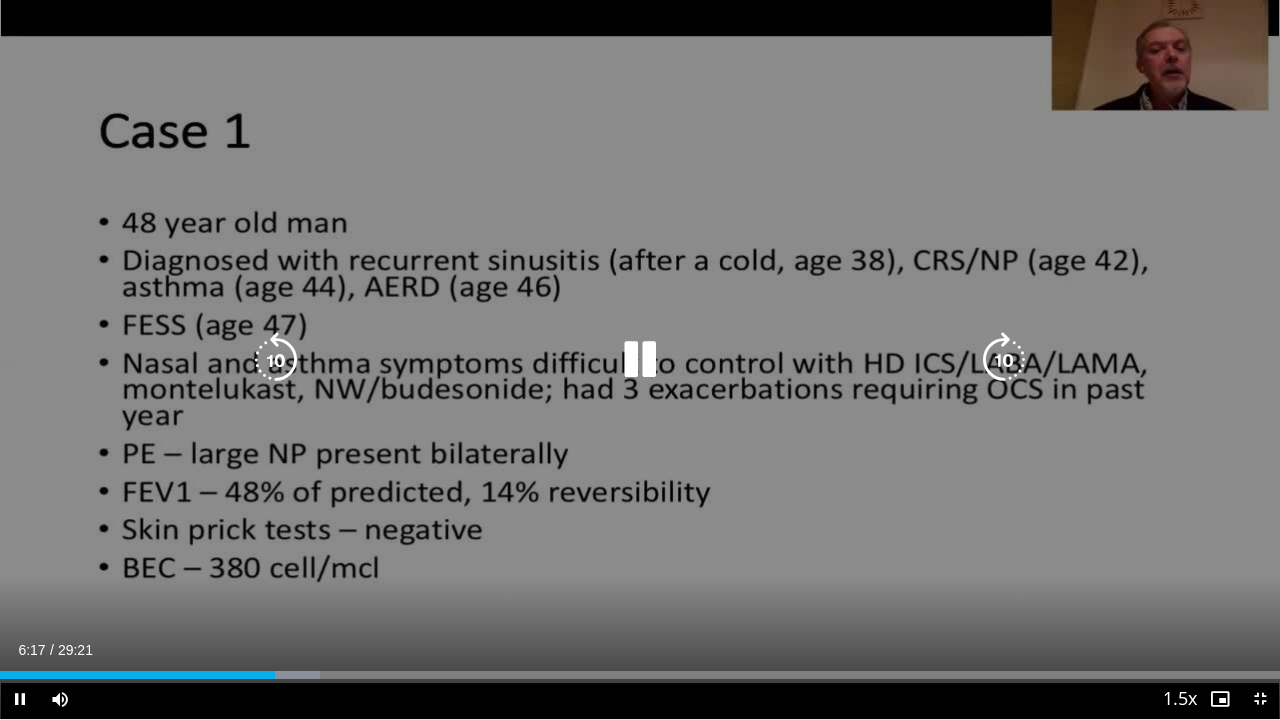 click at bounding box center [276, 360] 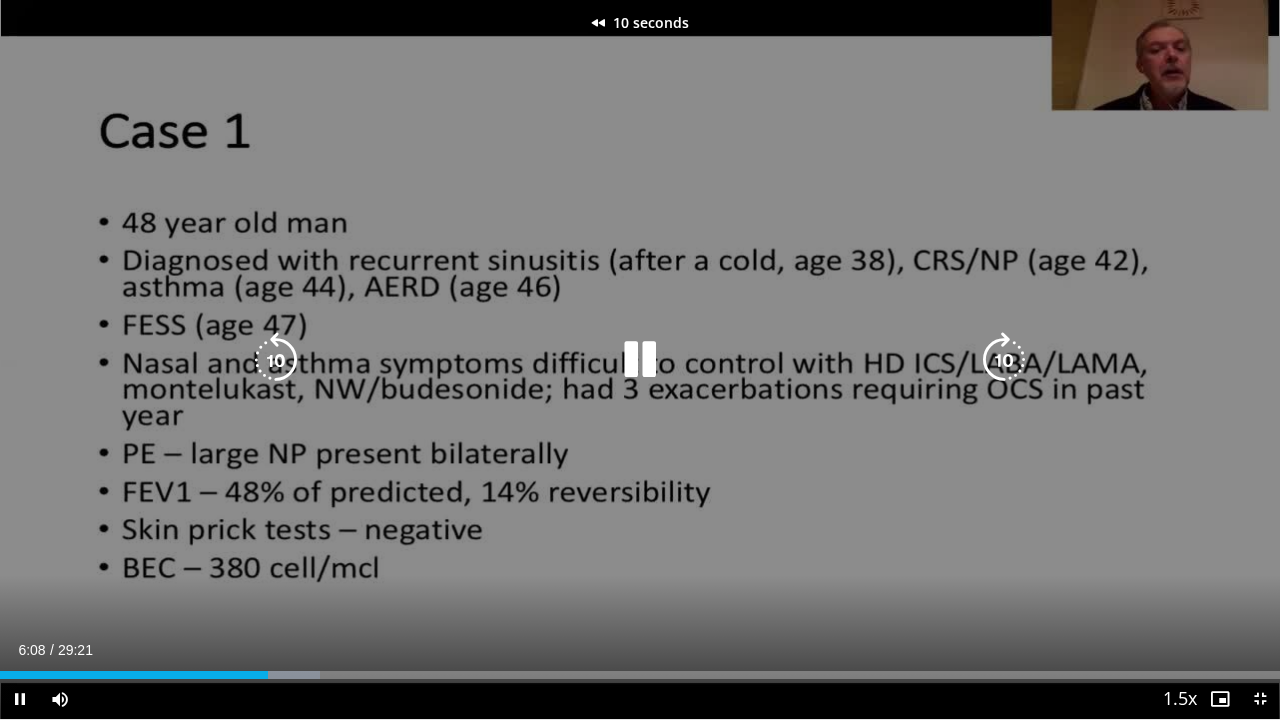 click at bounding box center (276, 360) 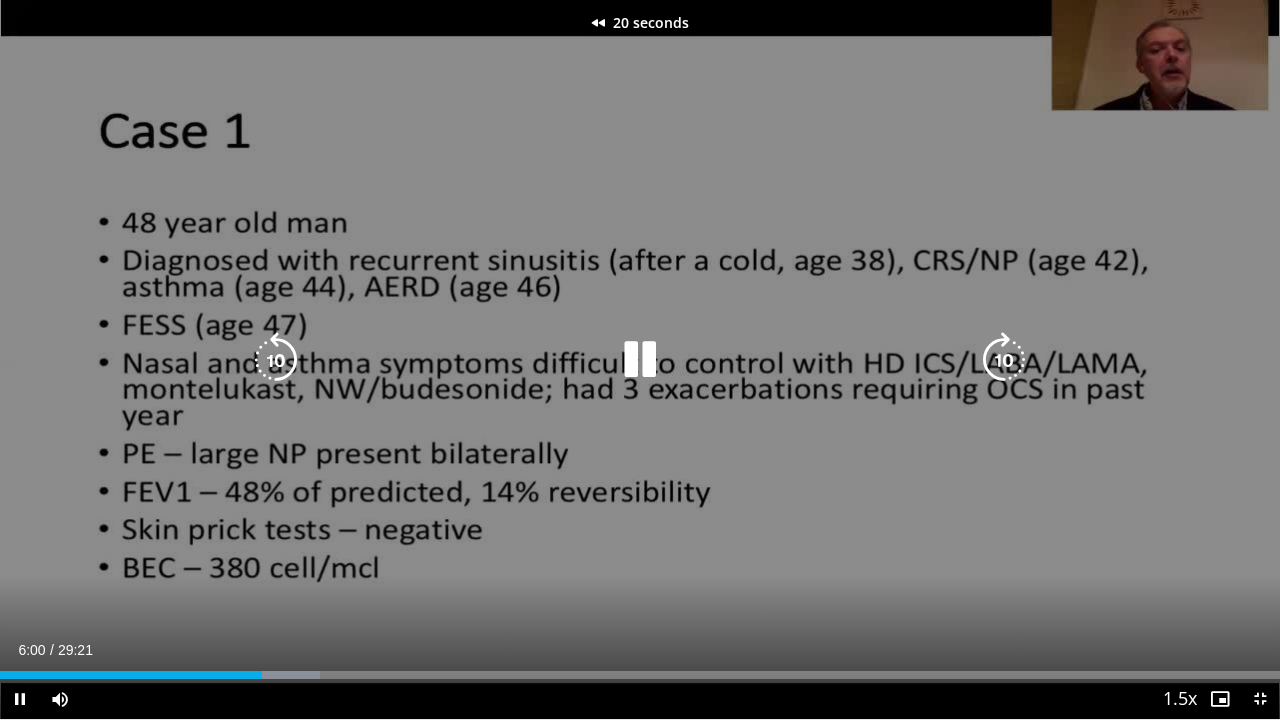 click at bounding box center [276, 360] 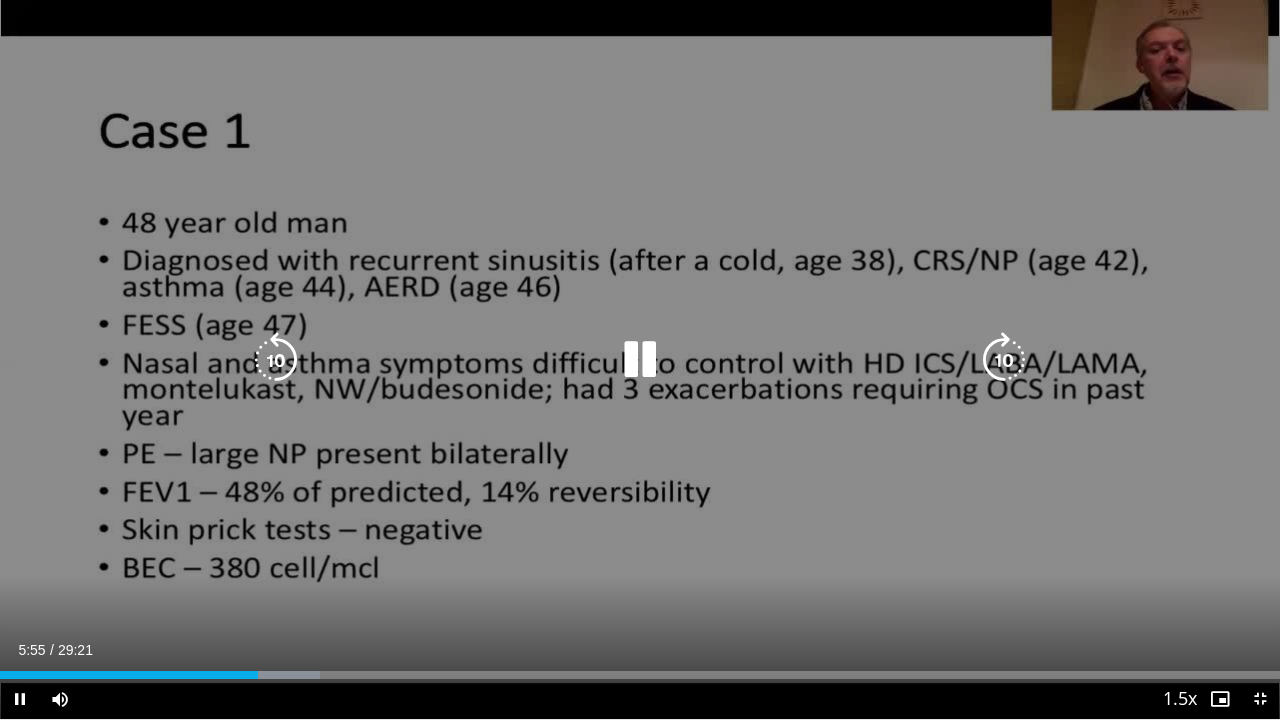click on "30 seconds
Tap to unmute" at bounding box center [640, 359] 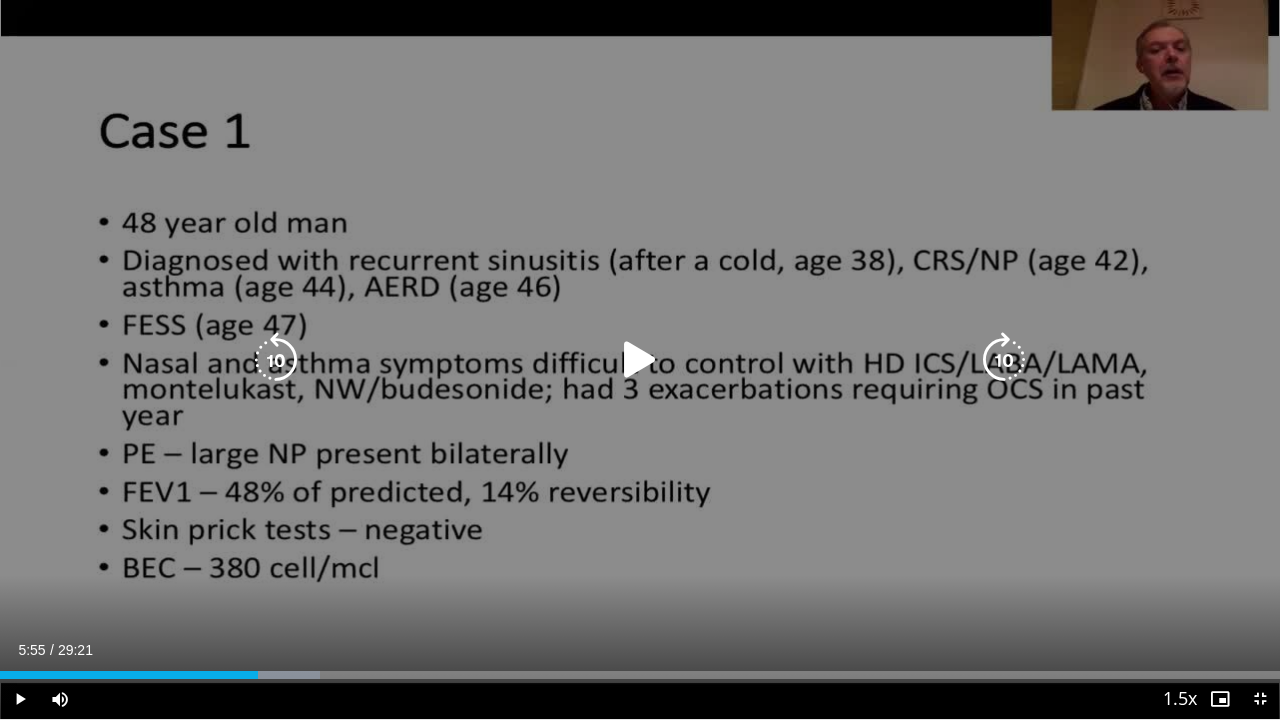 click at bounding box center (276, 360) 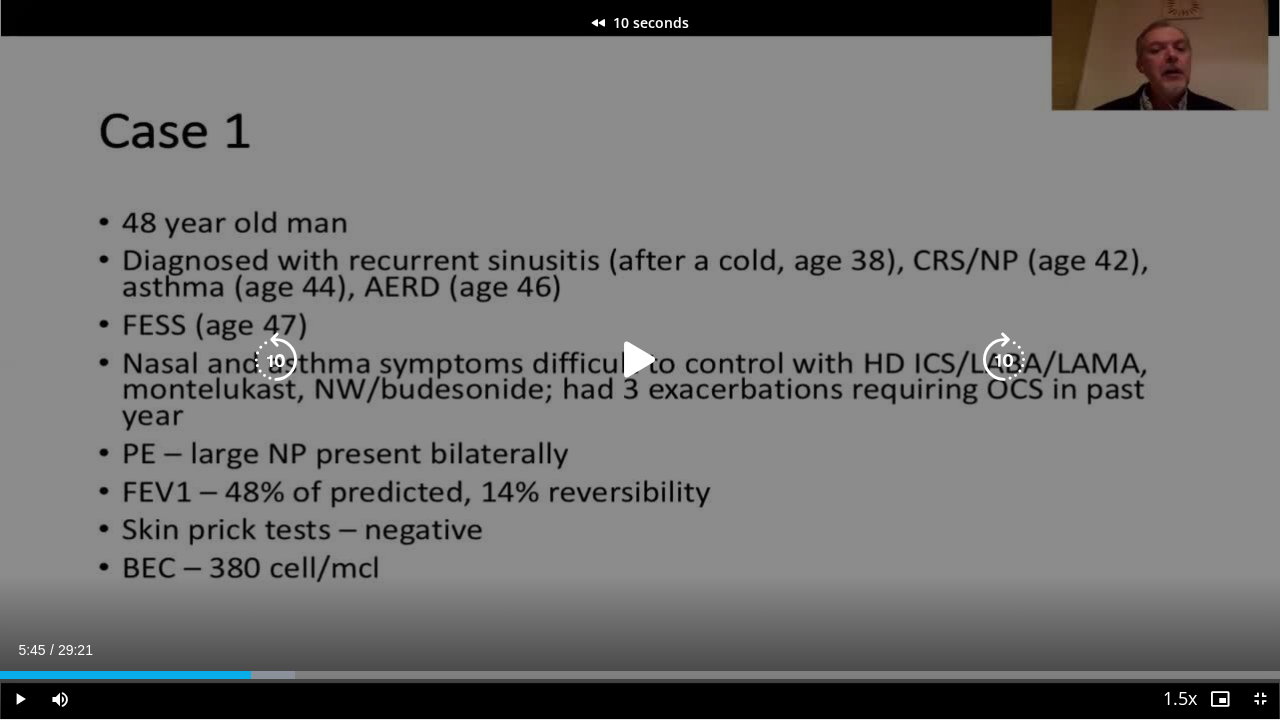 click at bounding box center [276, 360] 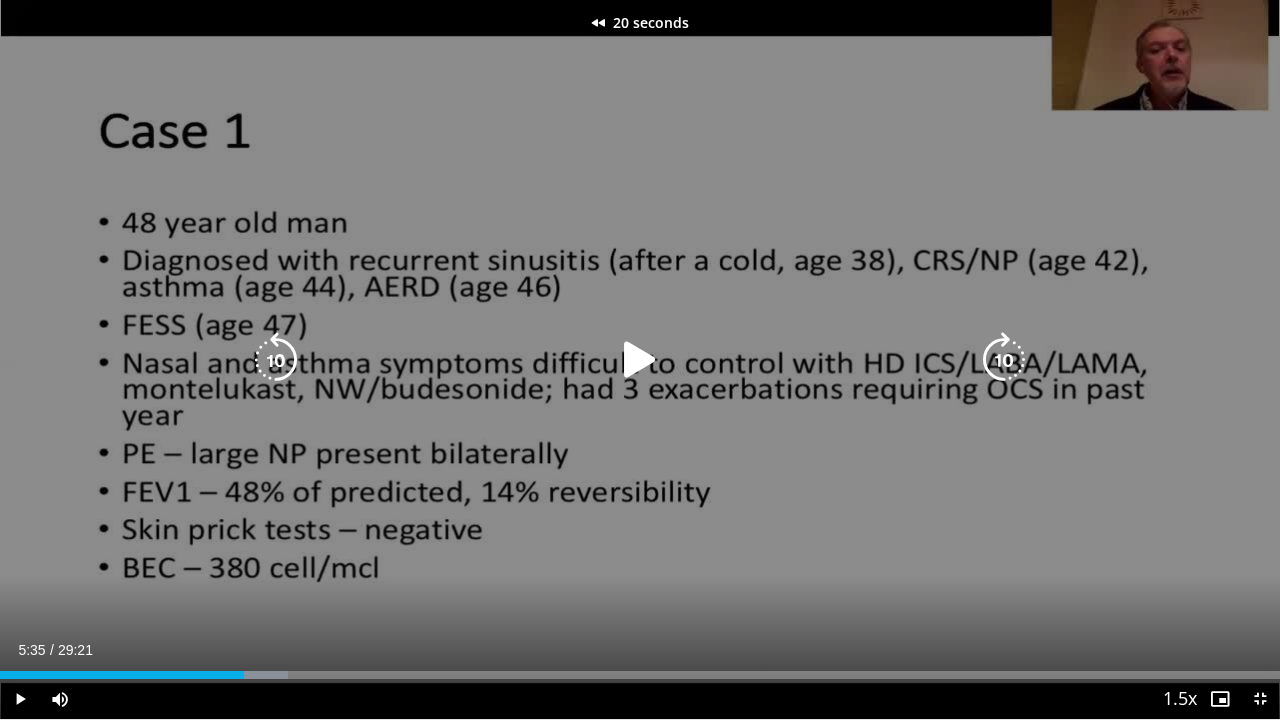 click at bounding box center (640, 360) 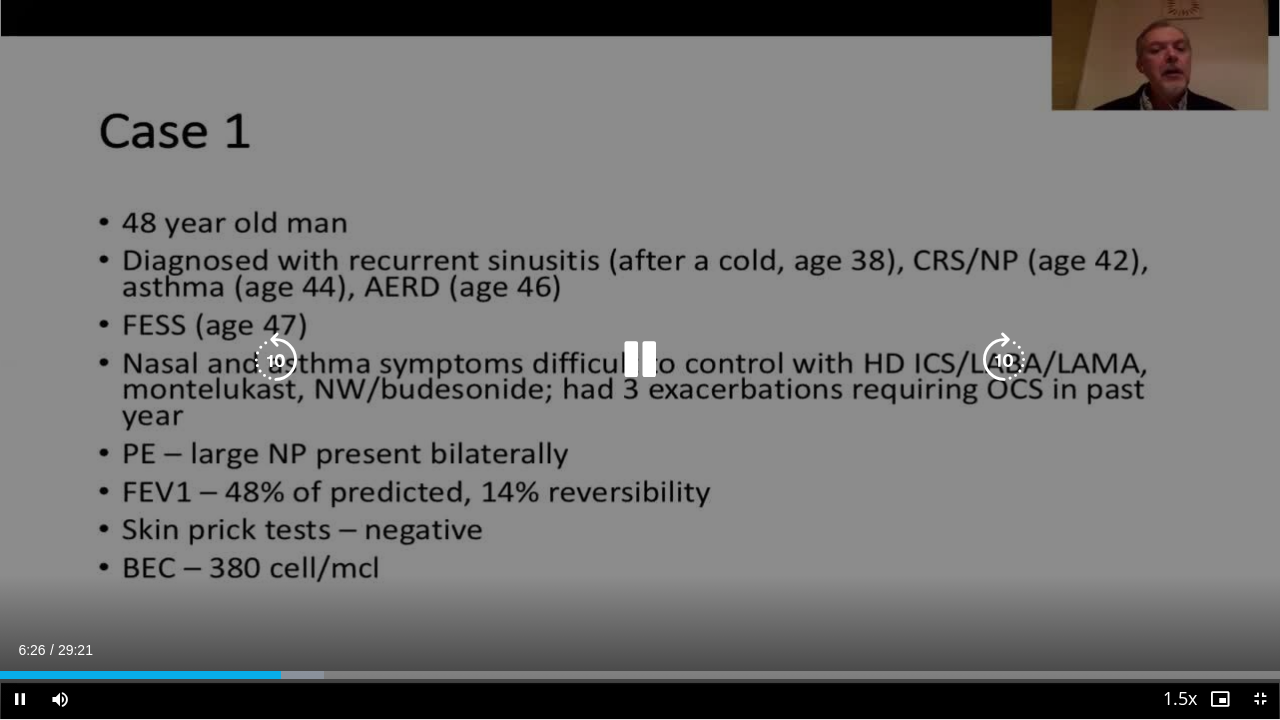 click at bounding box center (276, 360) 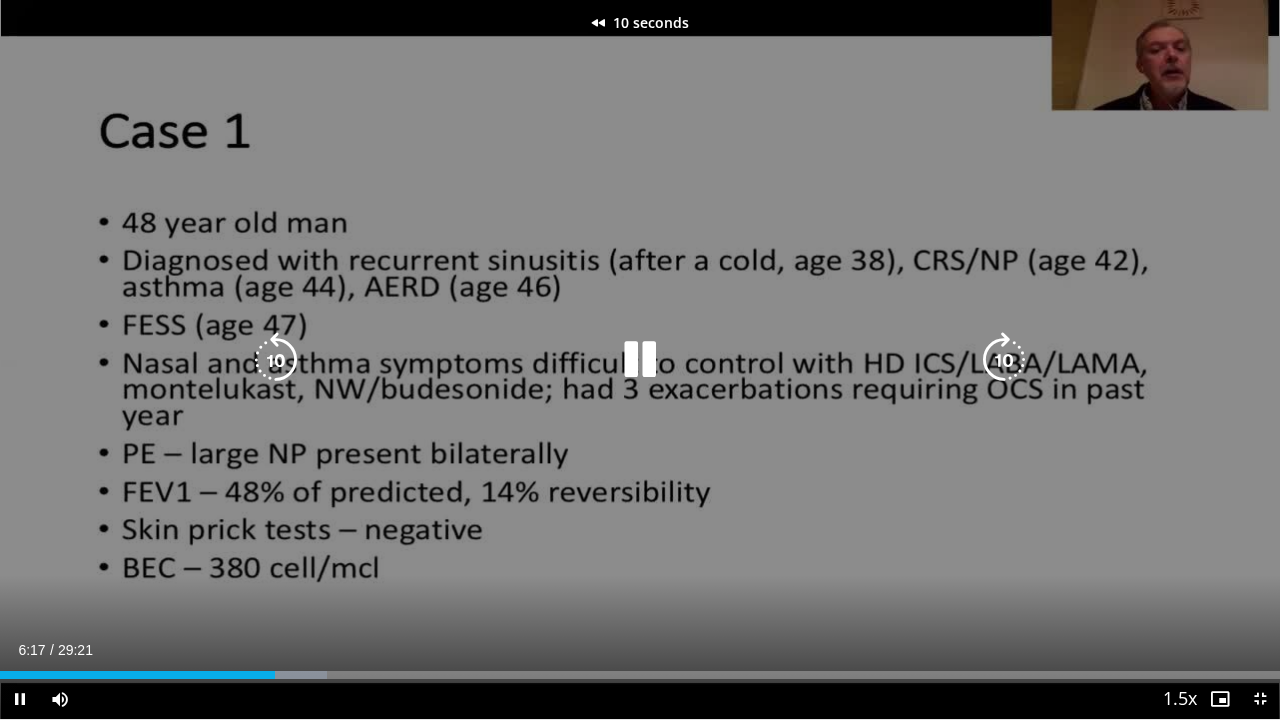 click at bounding box center (640, 360) 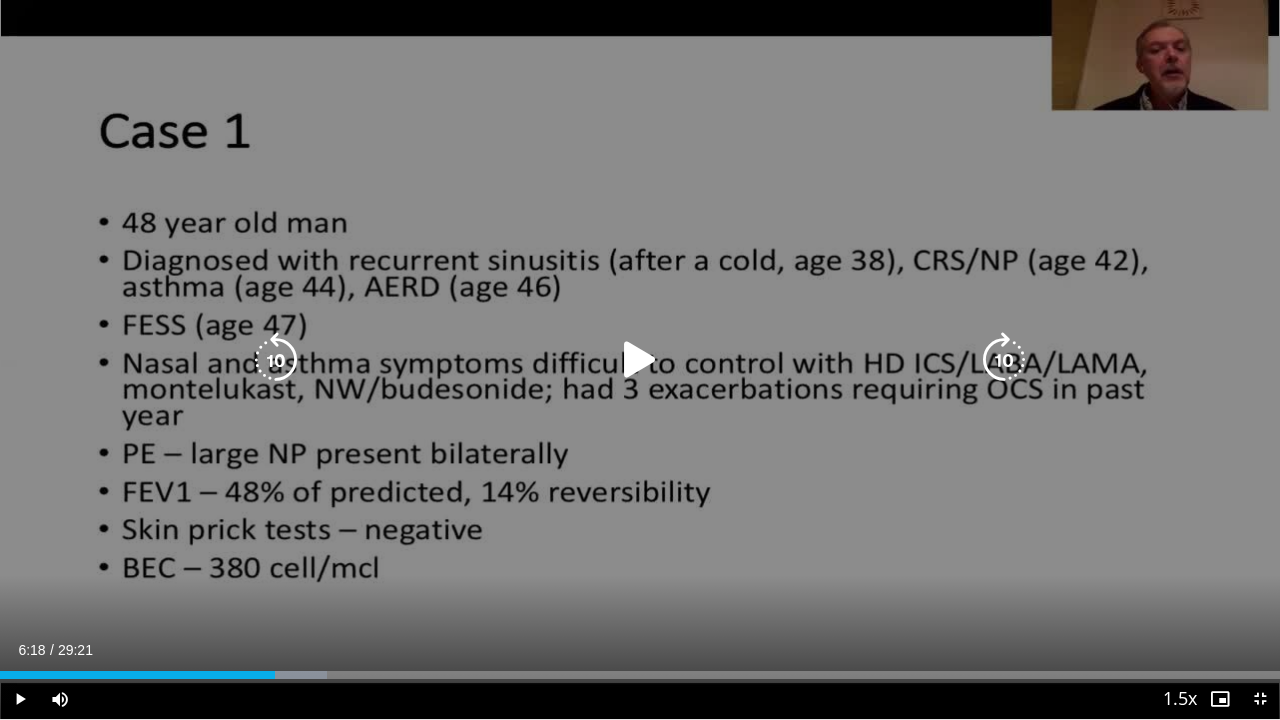 click at bounding box center [640, 360] 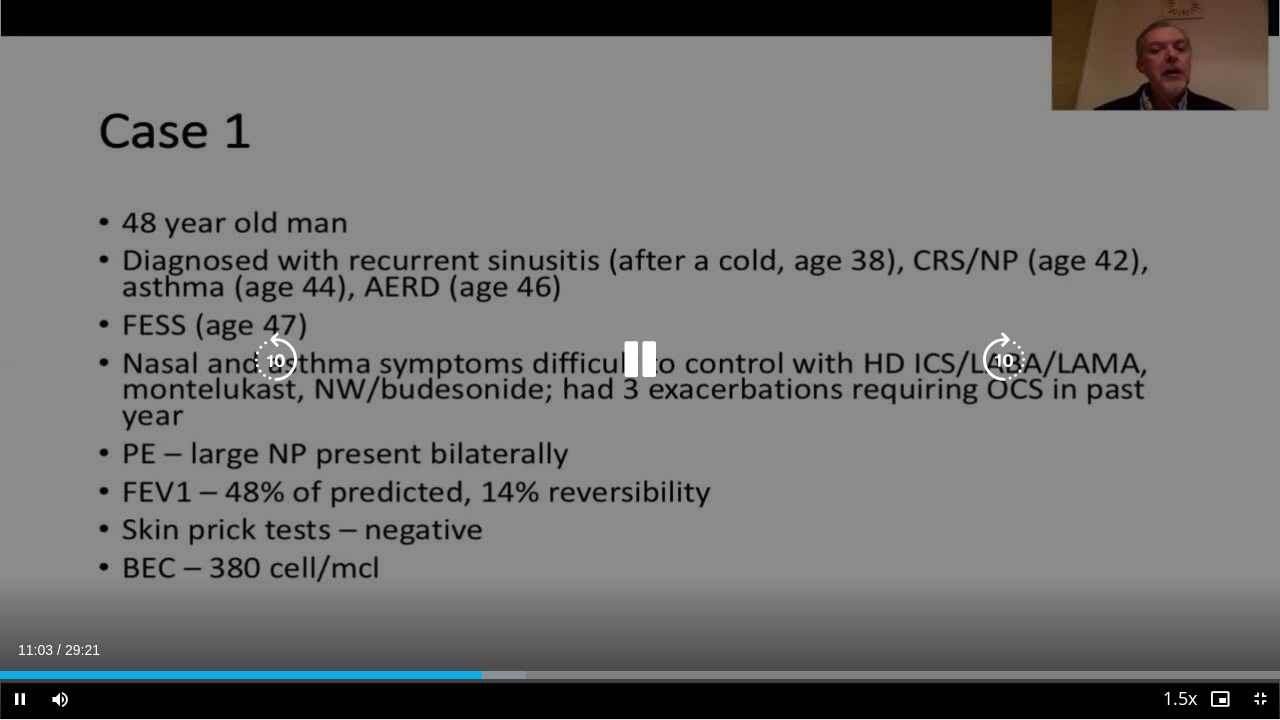 click at bounding box center (276, 360) 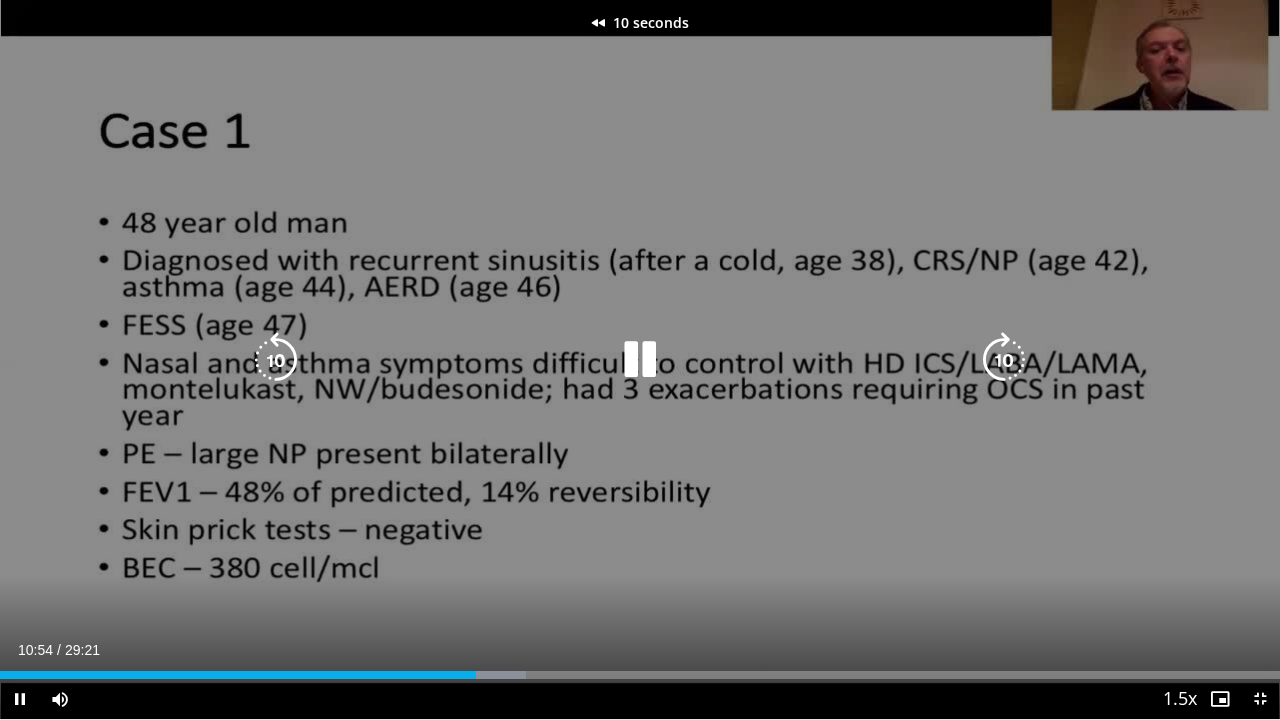 click at bounding box center [276, 360] 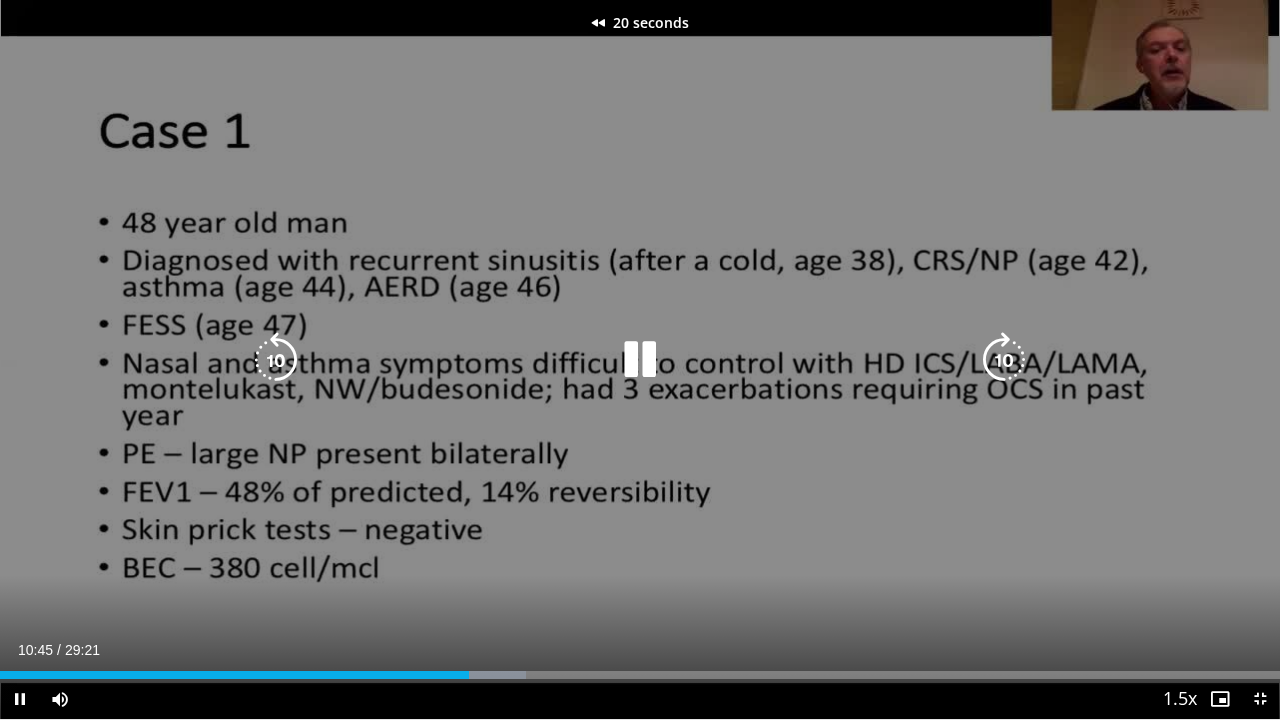 click at bounding box center (276, 360) 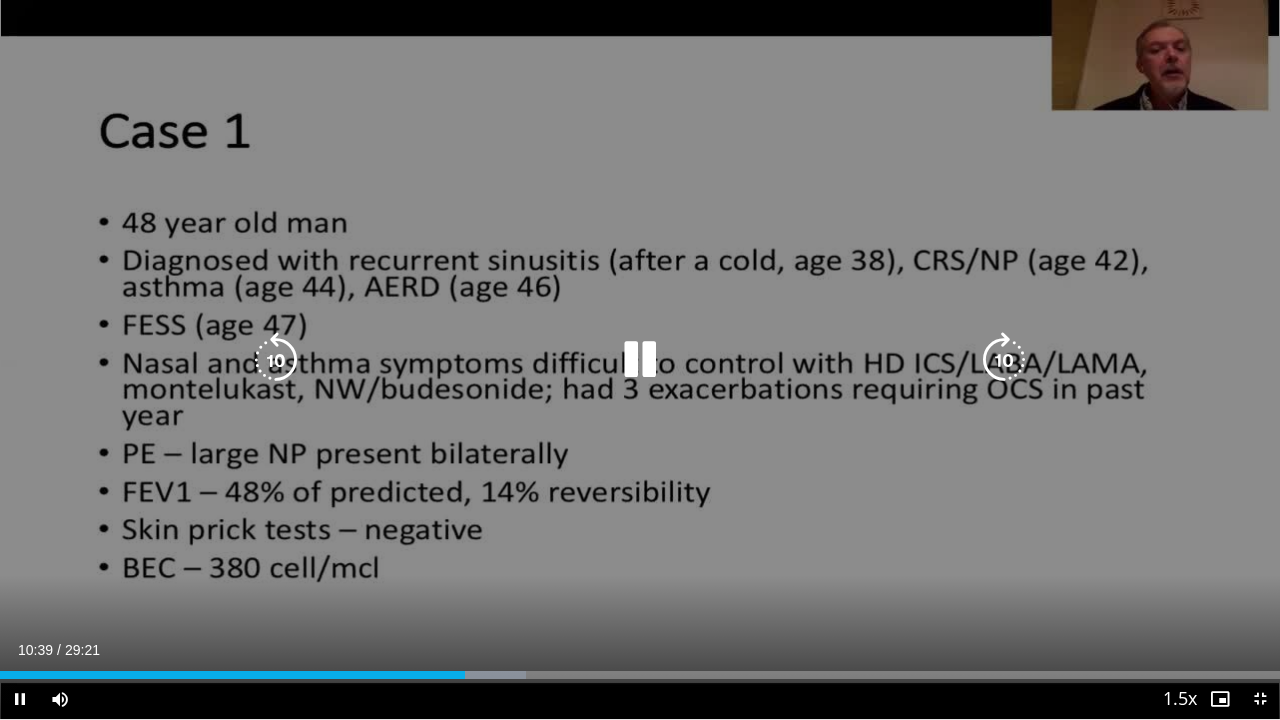 click at bounding box center (276, 360) 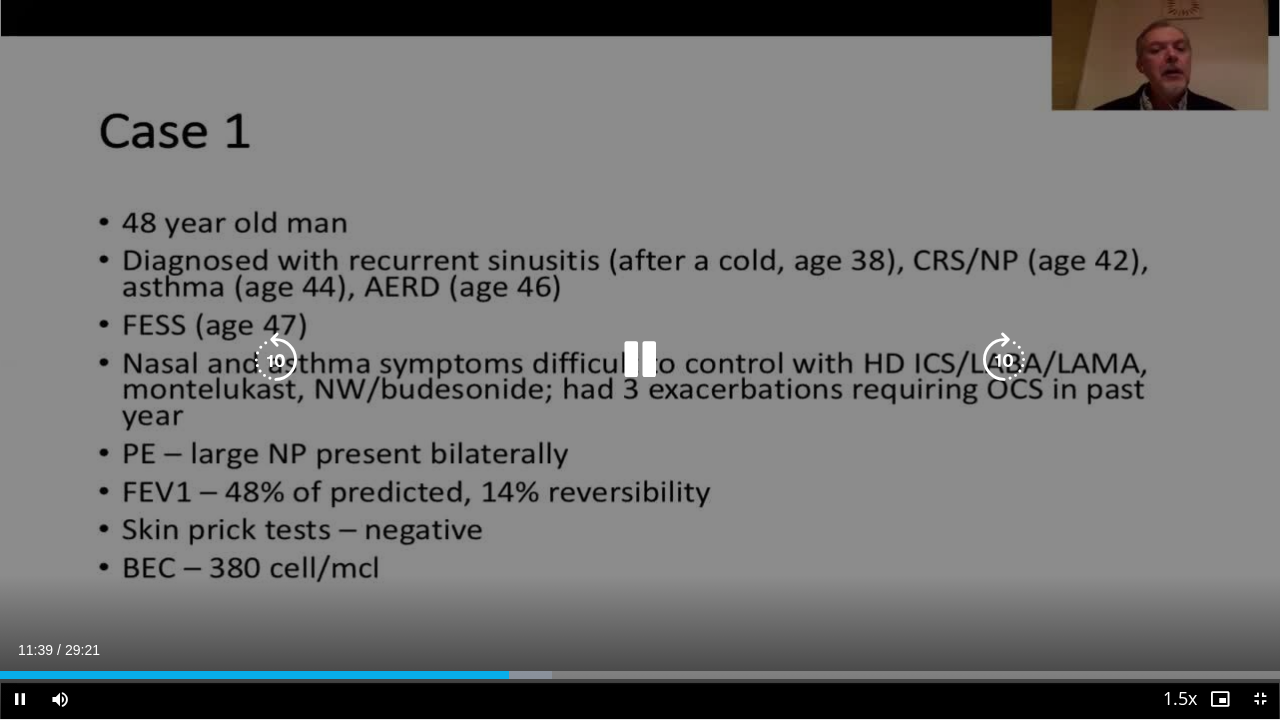 click at bounding box center [640, 360] 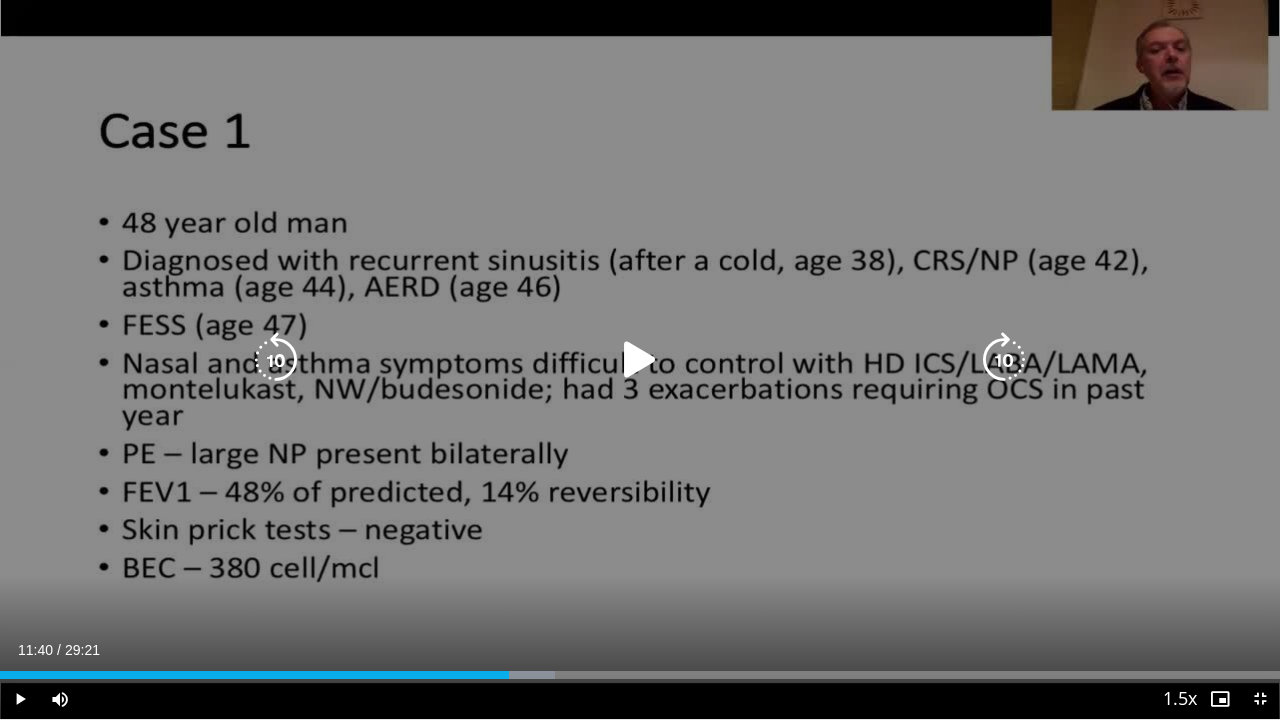 click at bounding box center (640, 360) 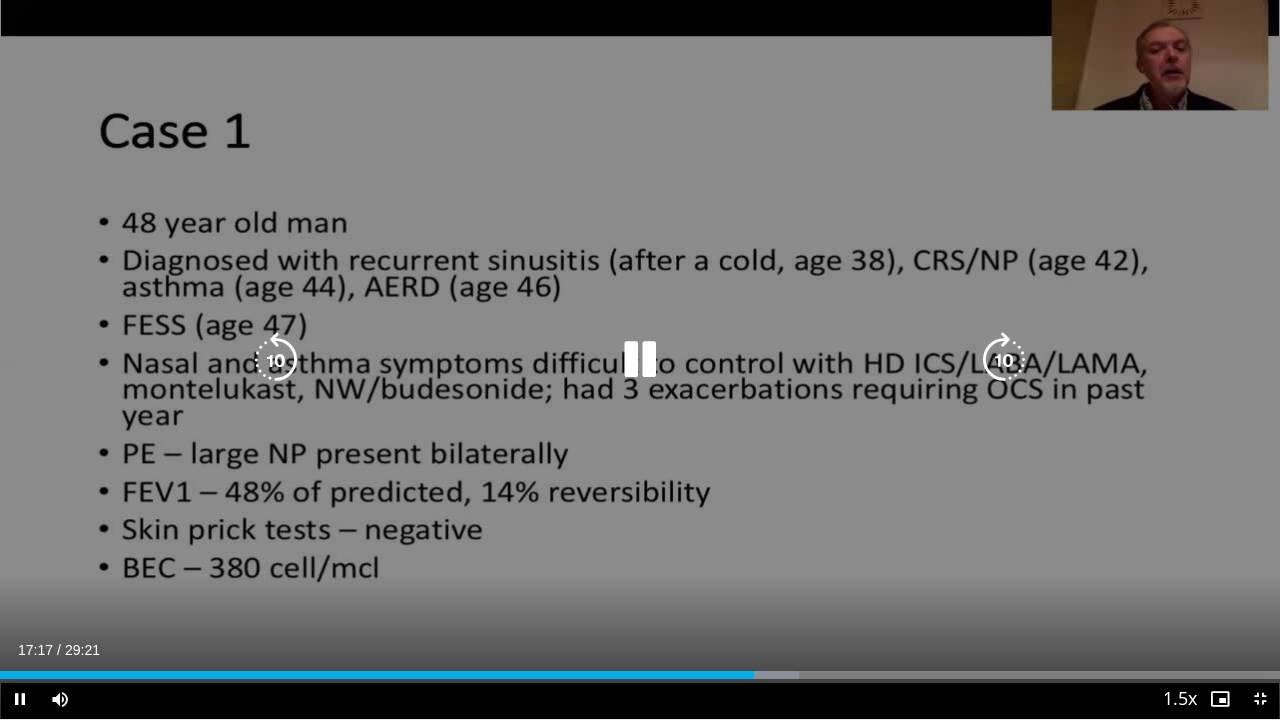click at bounding box center [276, 360] 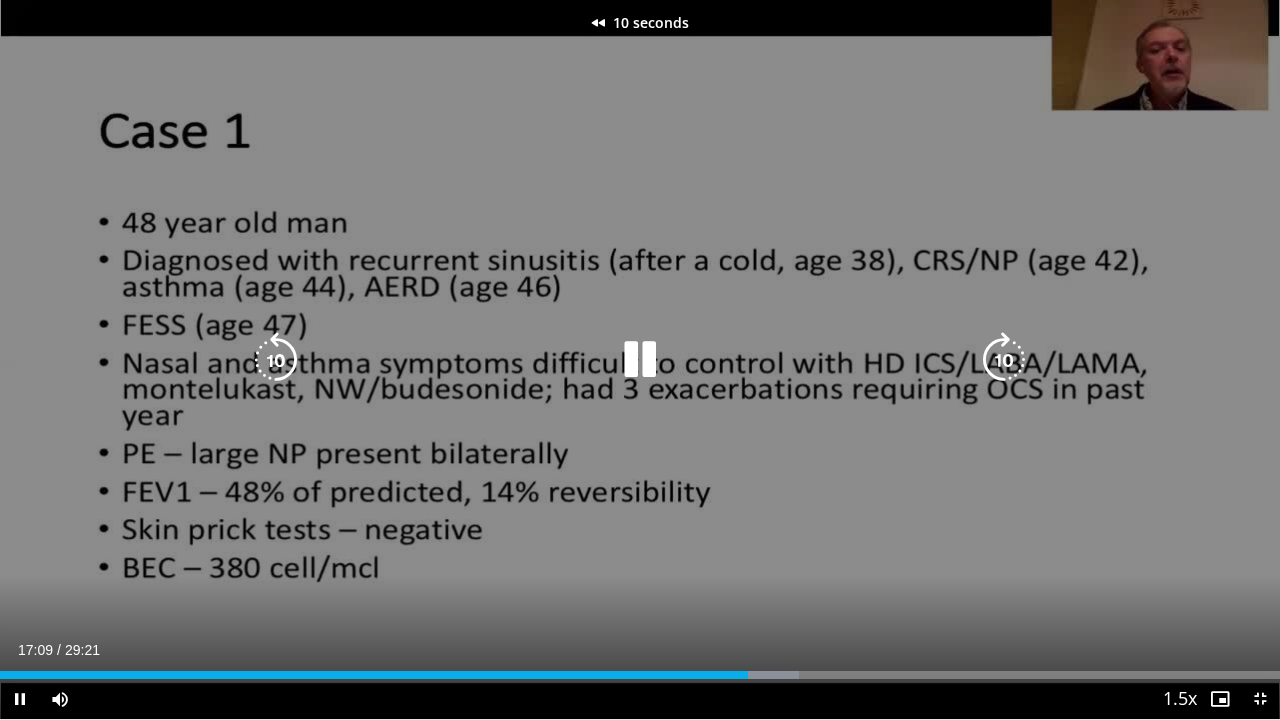 click at bounding box center (276, 360) 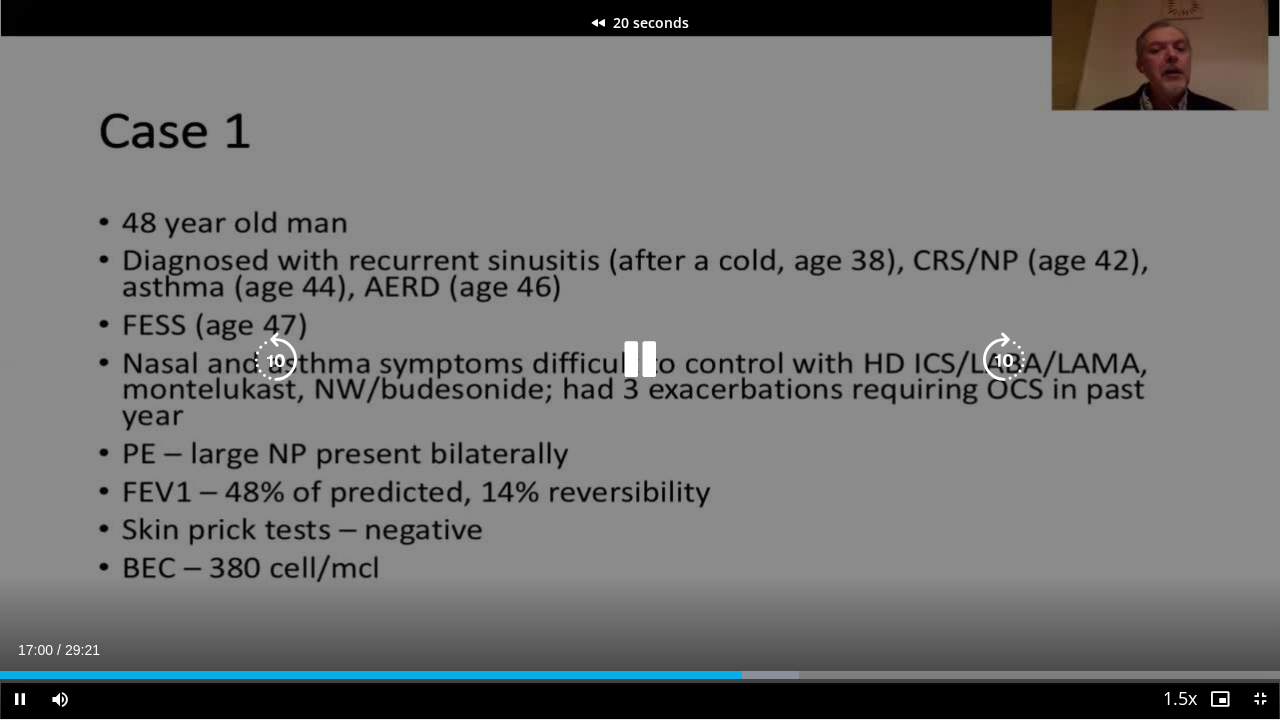 click at bounding box center [276, 360] 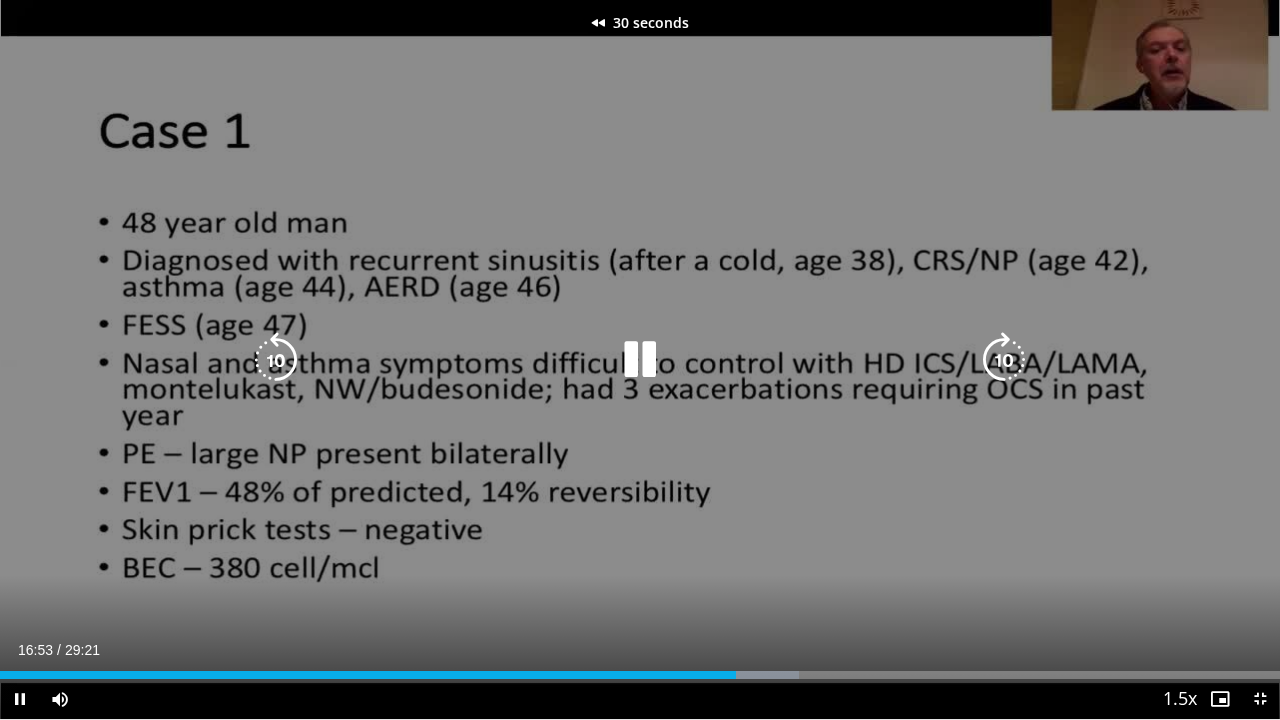 click at bounding box center [276, 360] 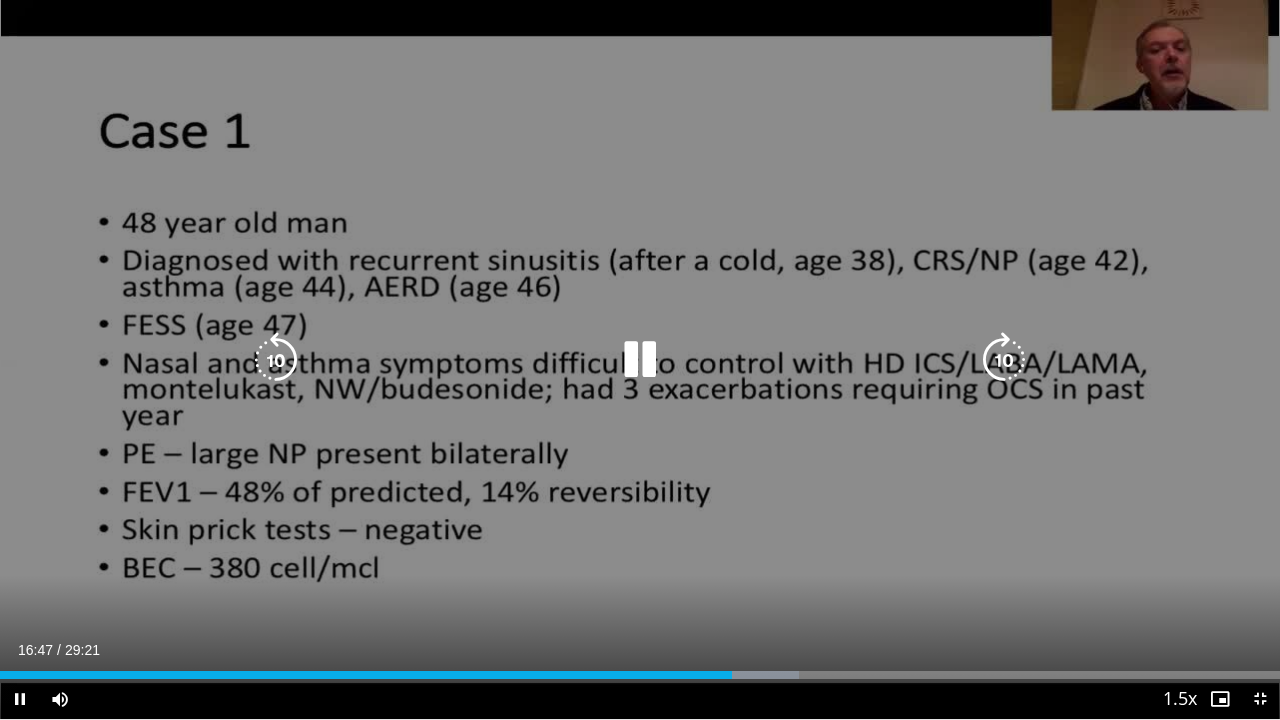 click on "40 seconds
Tap to unmute" at bounding box center (640, 359) 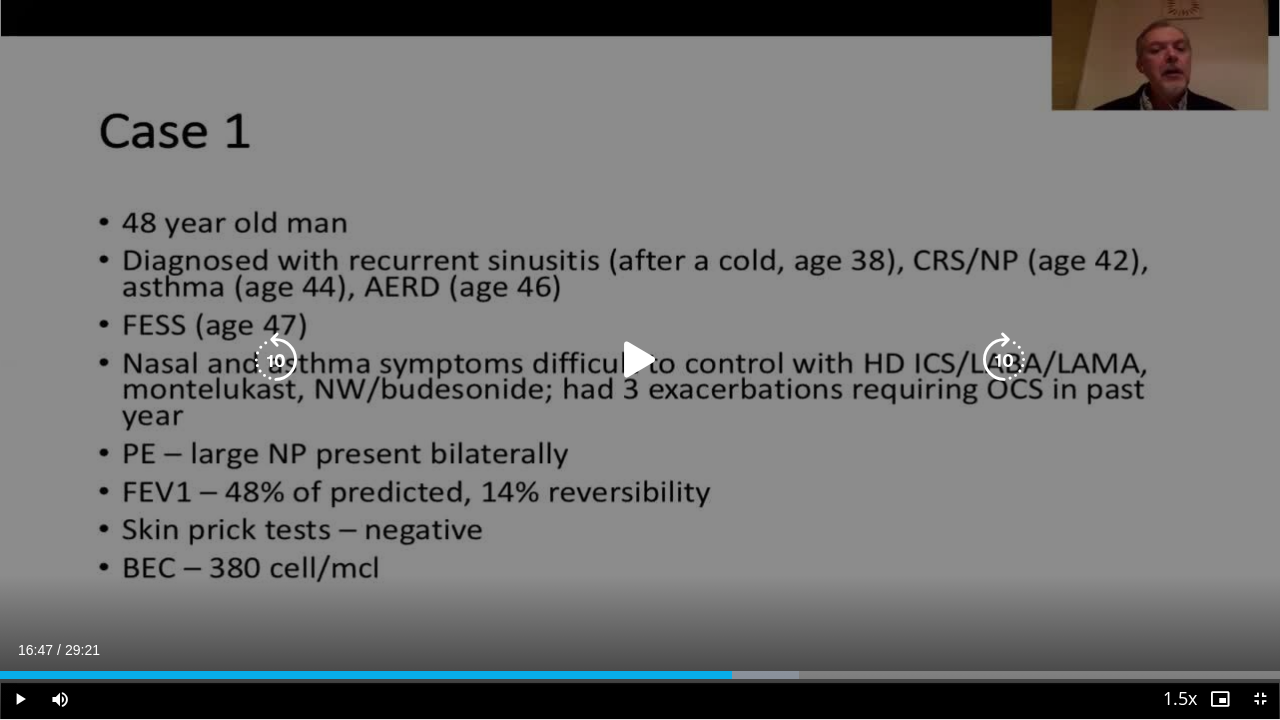 click at bounding box center (276, 360) 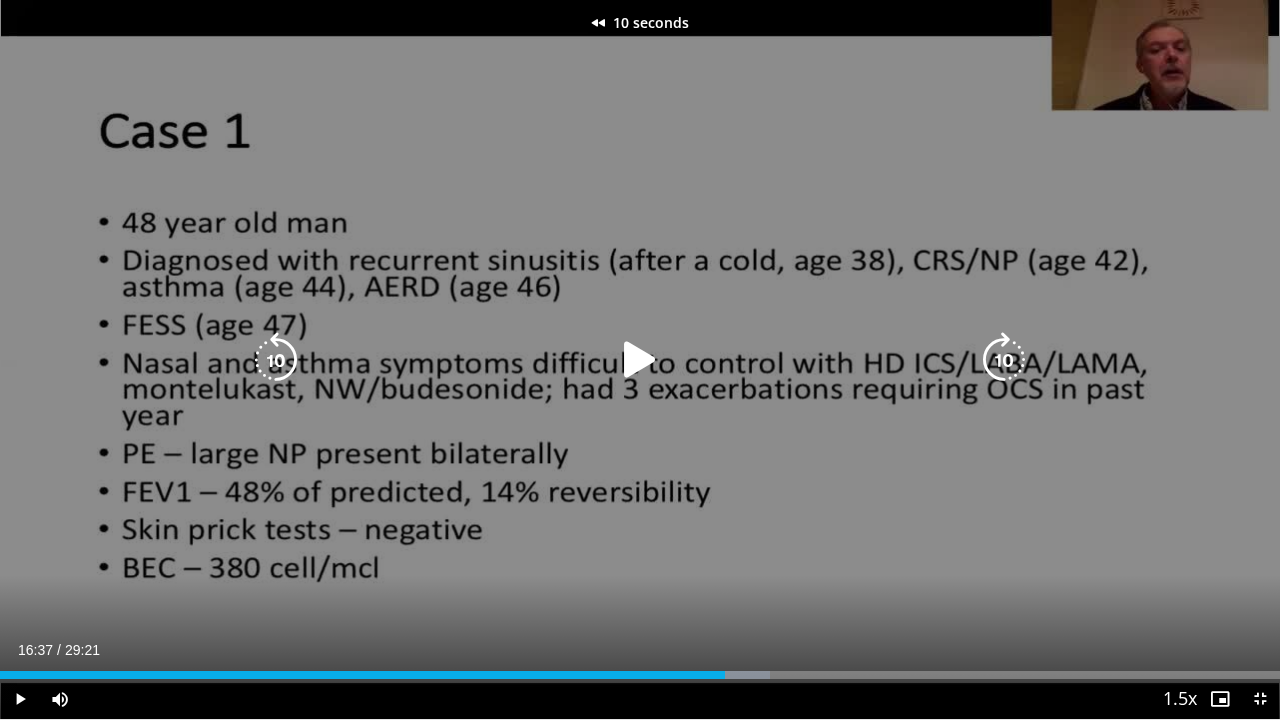 click at bounding box center (640, 360) 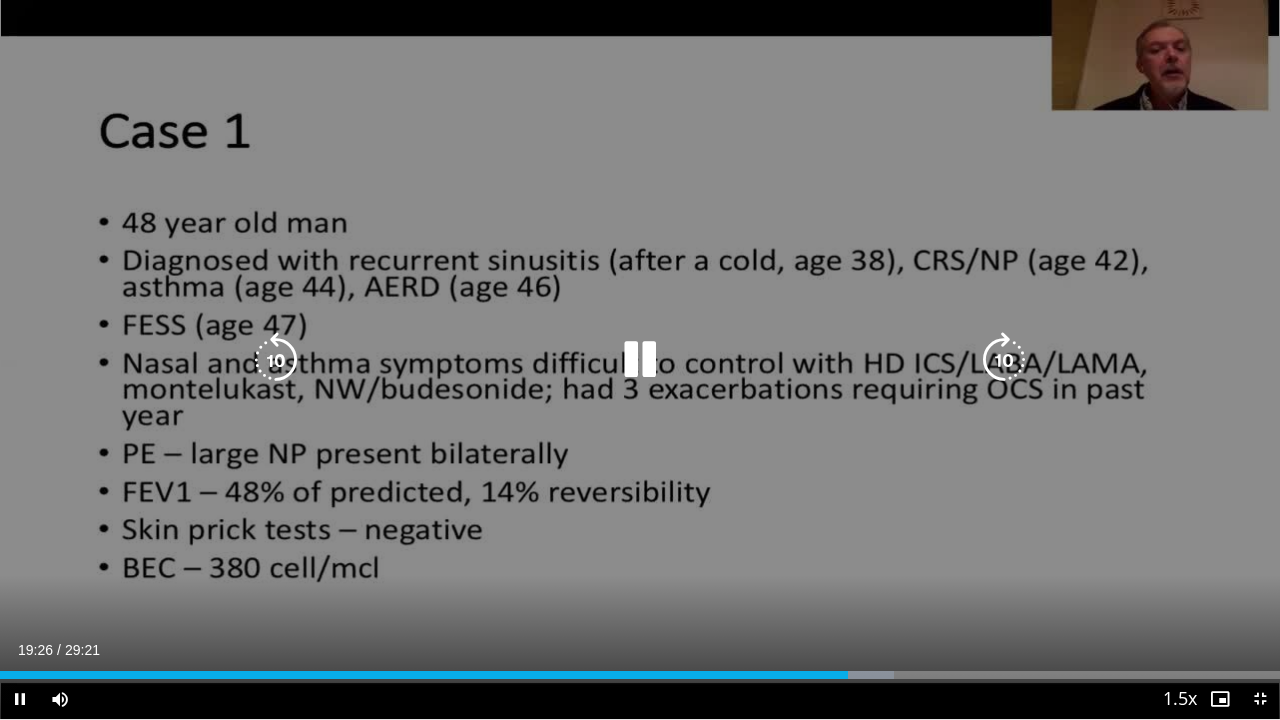 click at bounding box center [640, 360] 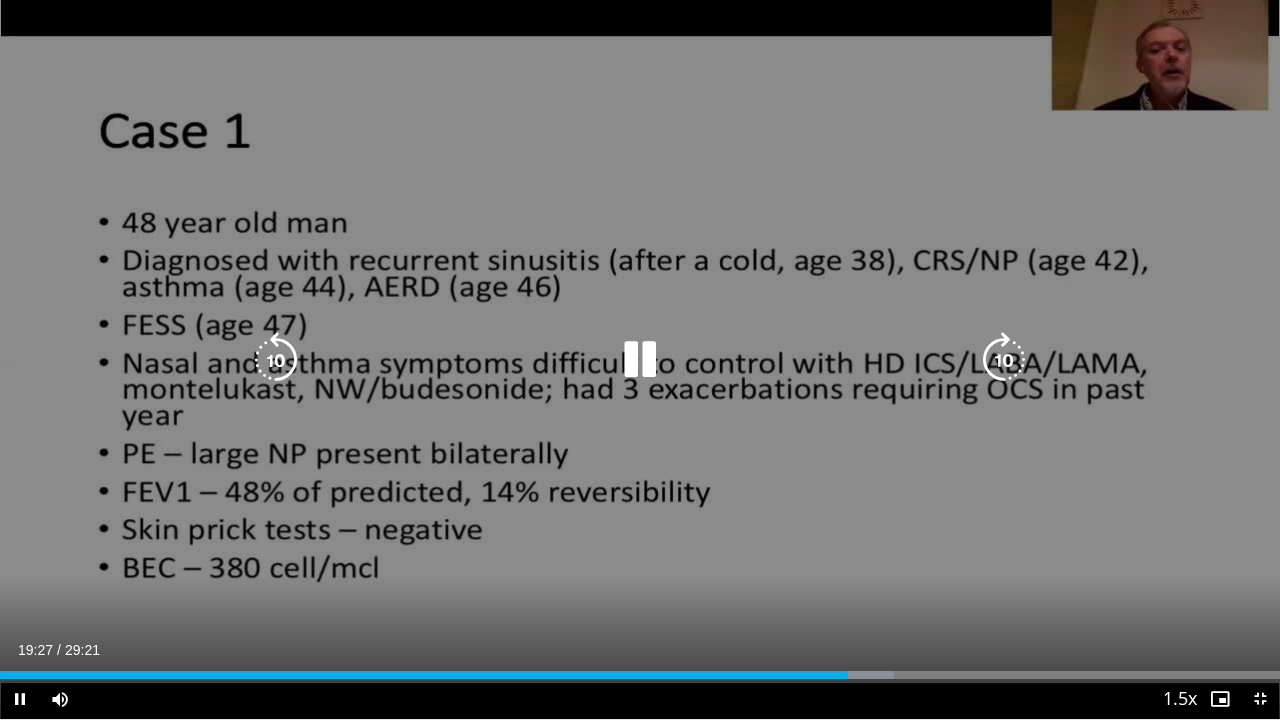 click at bounding box center (276, 360) 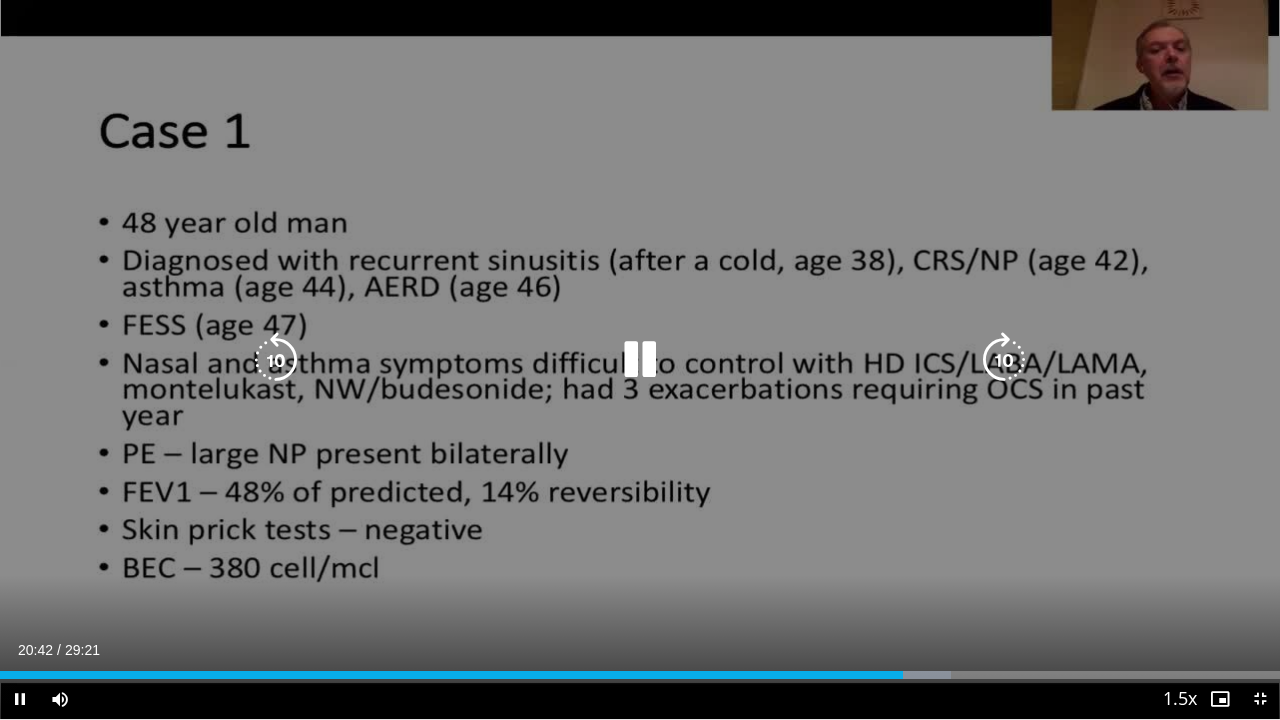 click at bounding box center (276, 360) 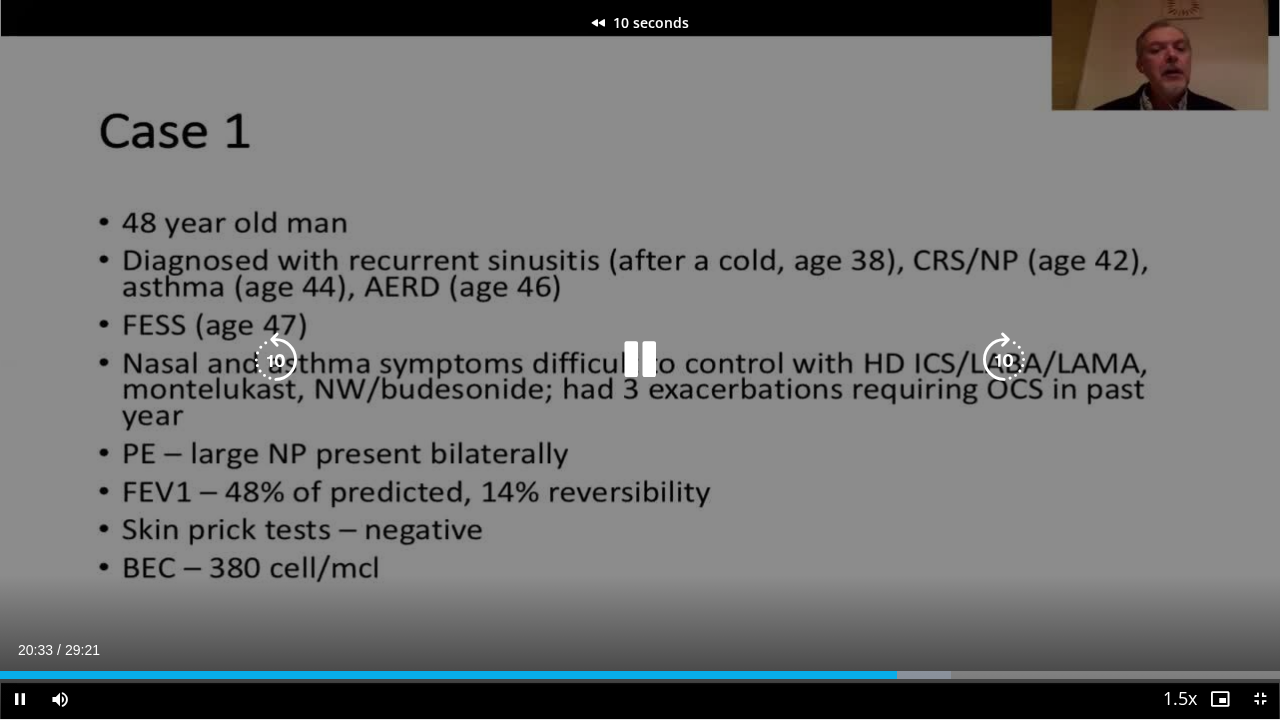 click at bounding box center [276, 360] 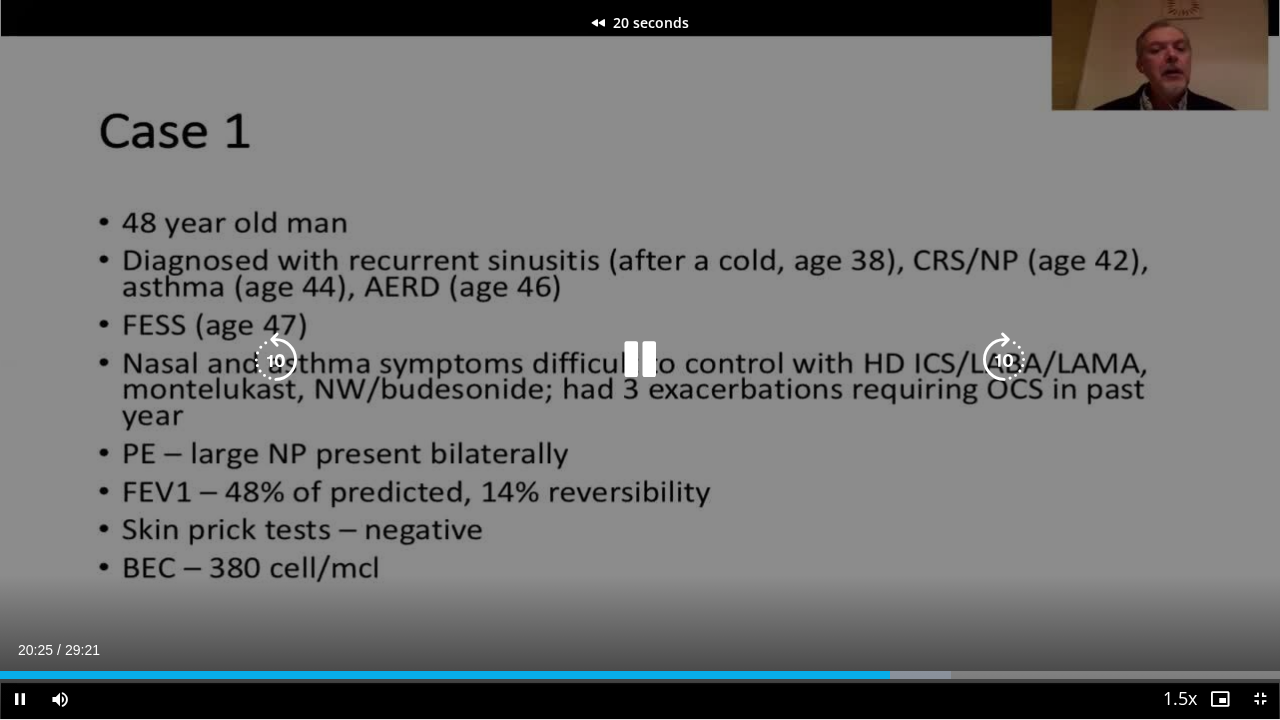 click at bounding box center (276, 360) 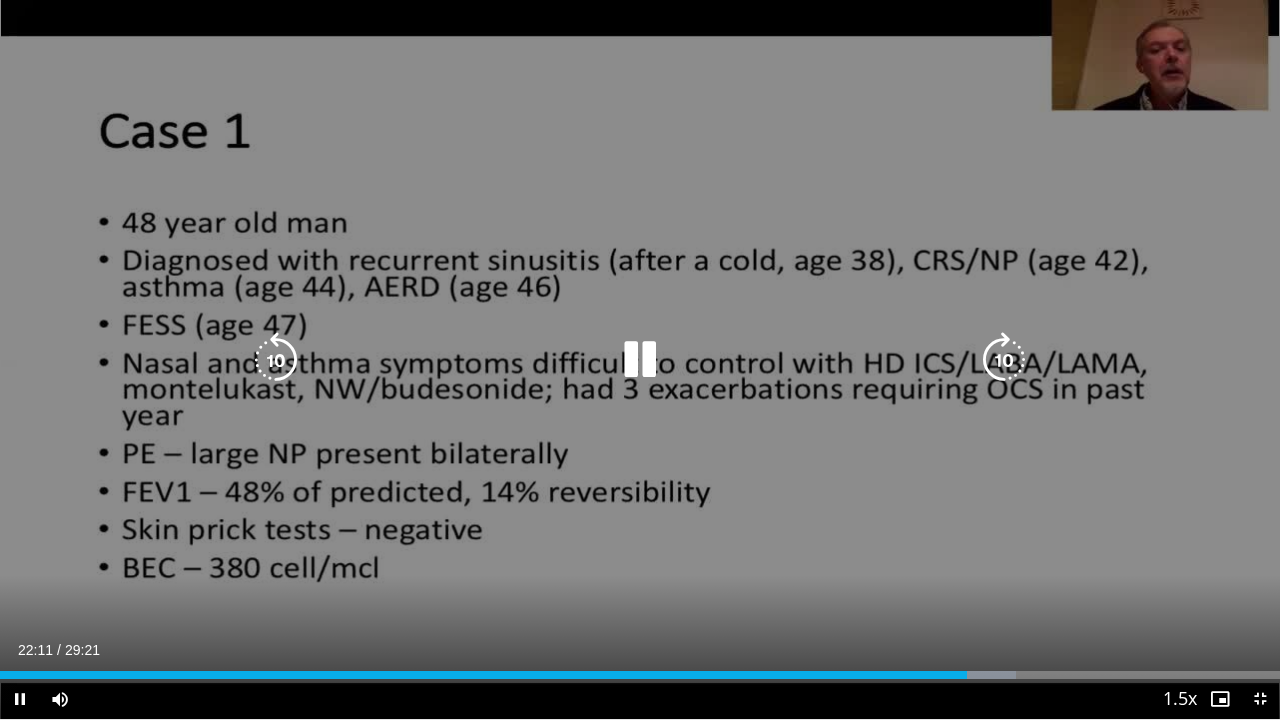 click at bounding box center (276, 360) 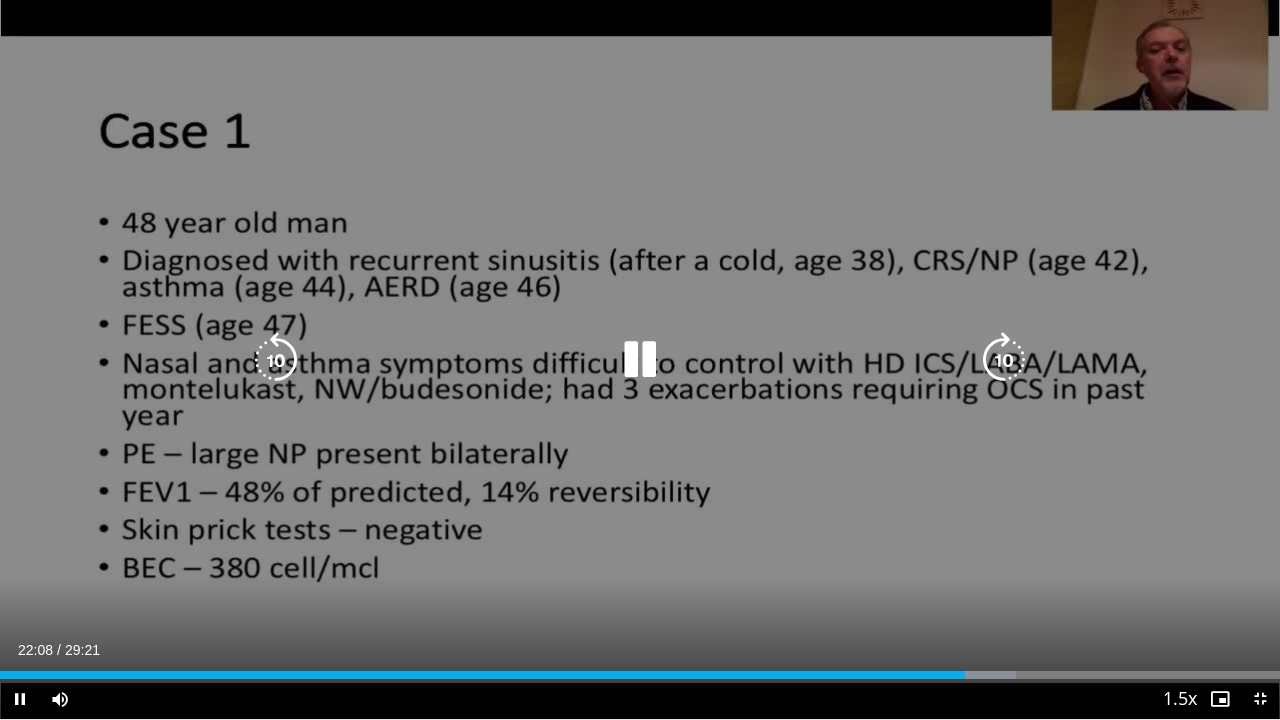 click at bounding box center (640, 360) 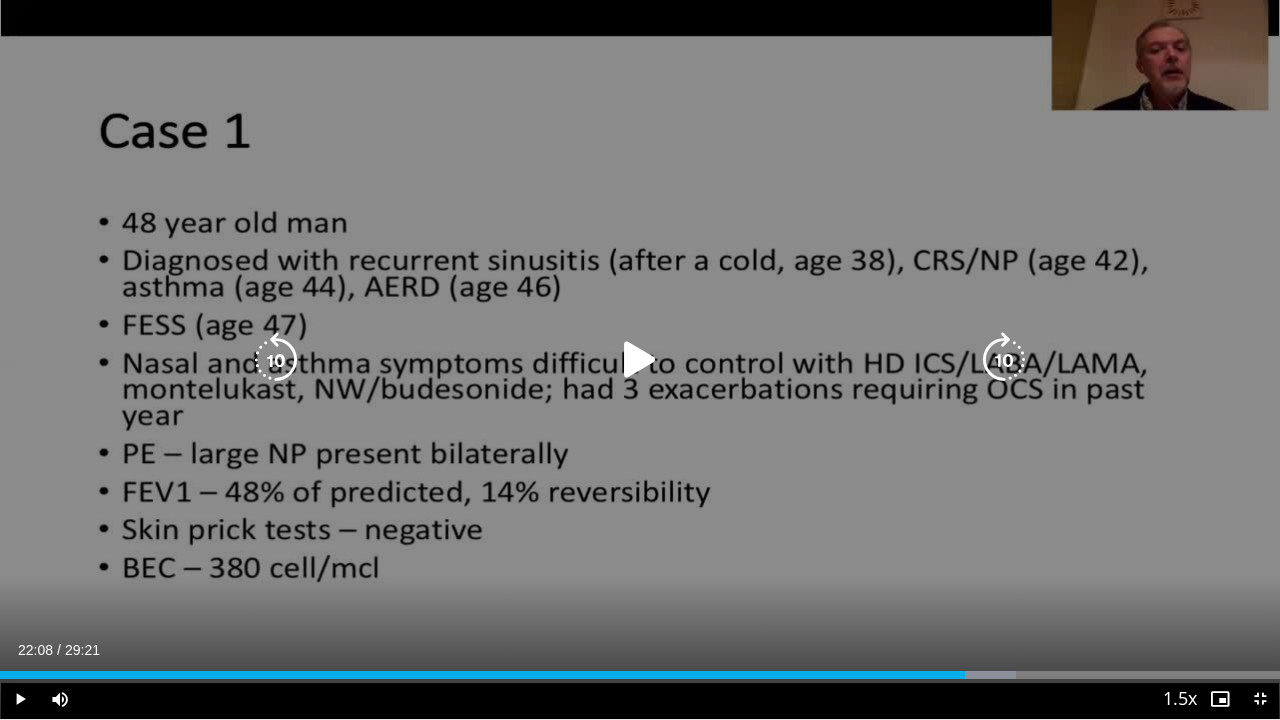click at bounding box center (276, 360) 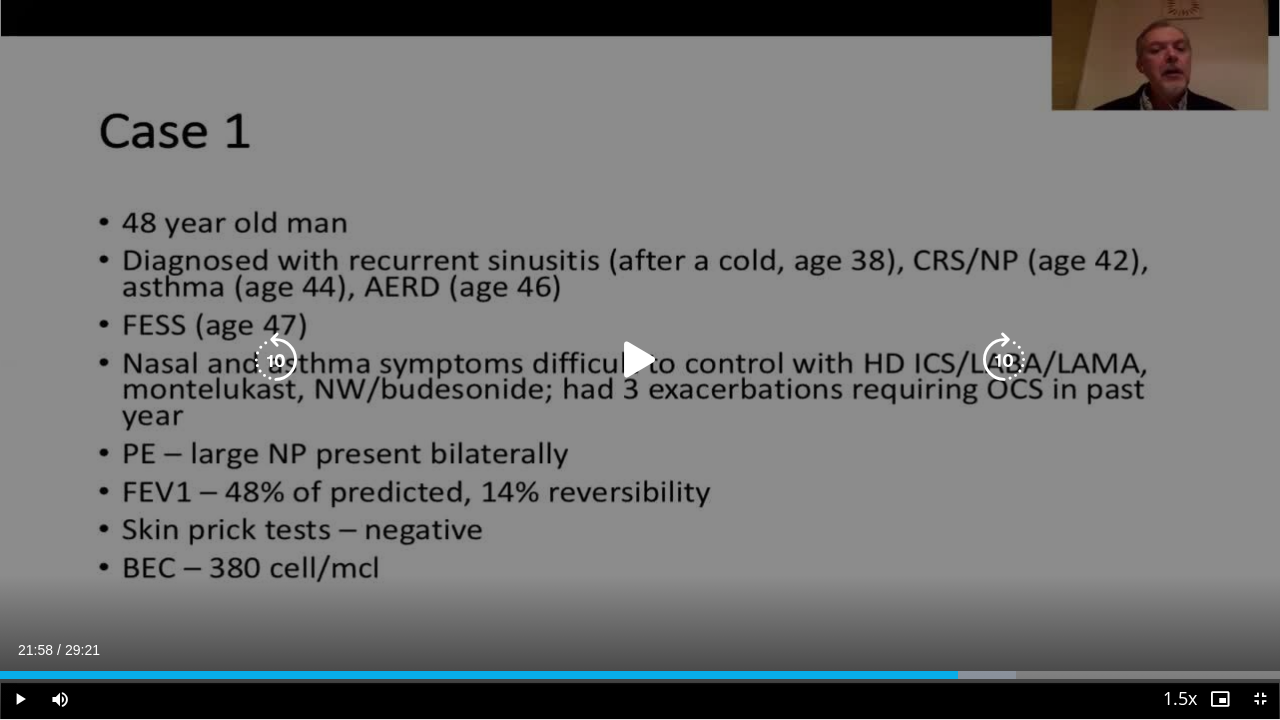 click at bounding box center [640, 360] 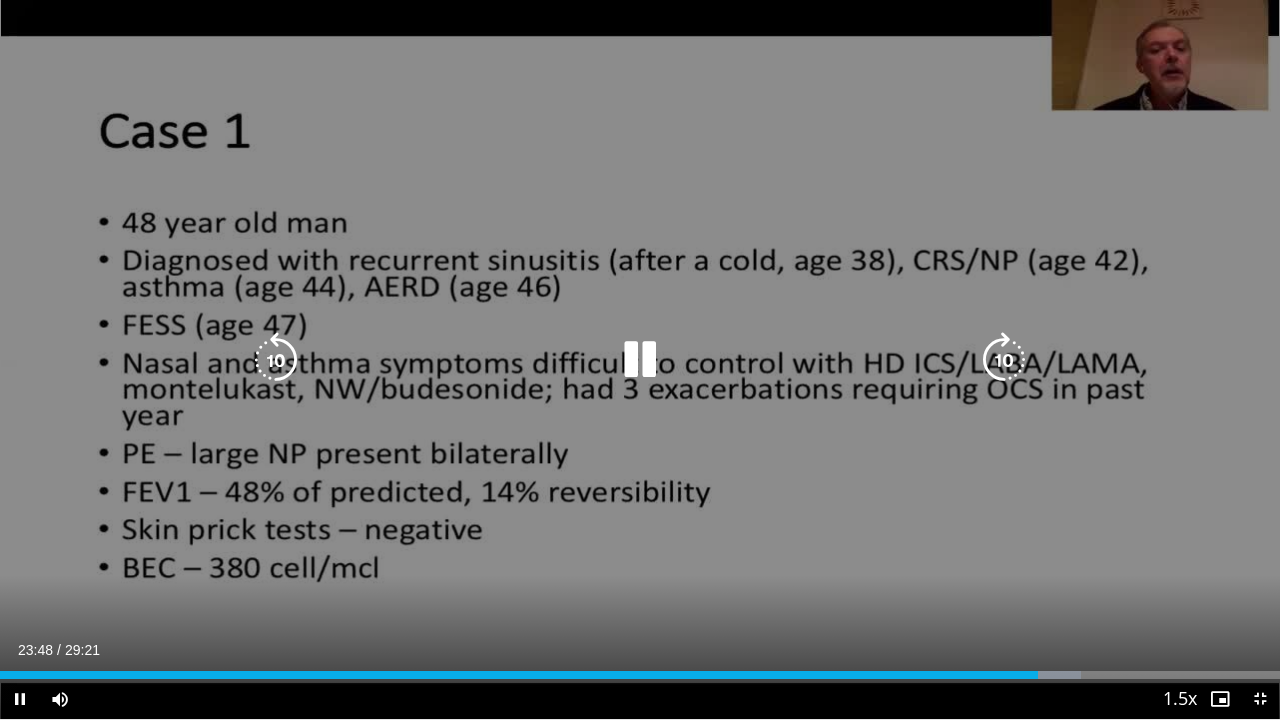click at bounding box center (276, 360) 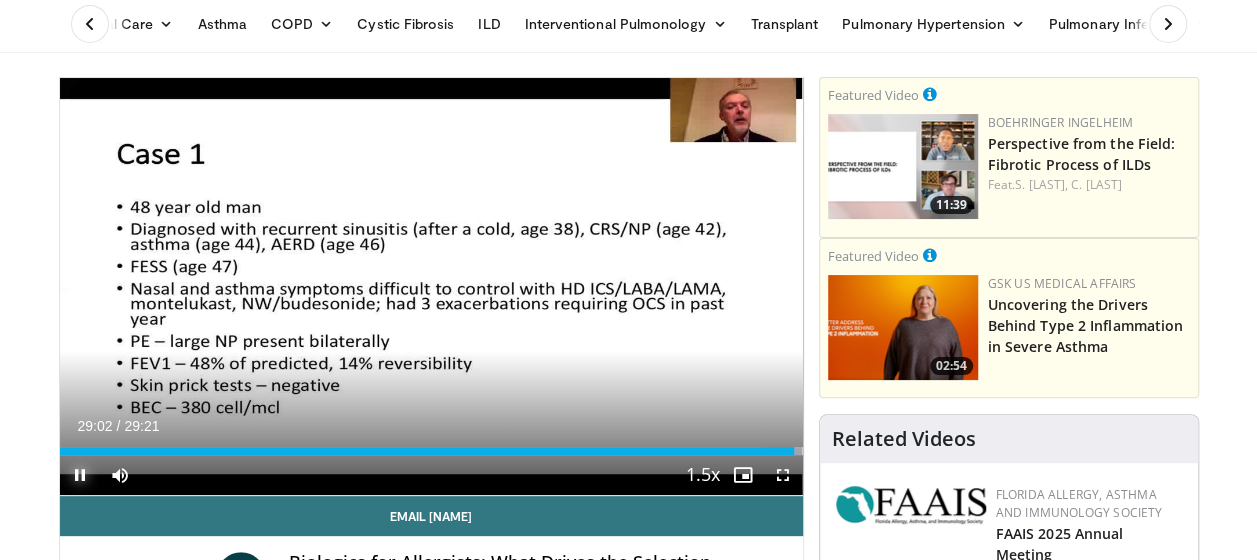 click at bounding box center [80, 475] 